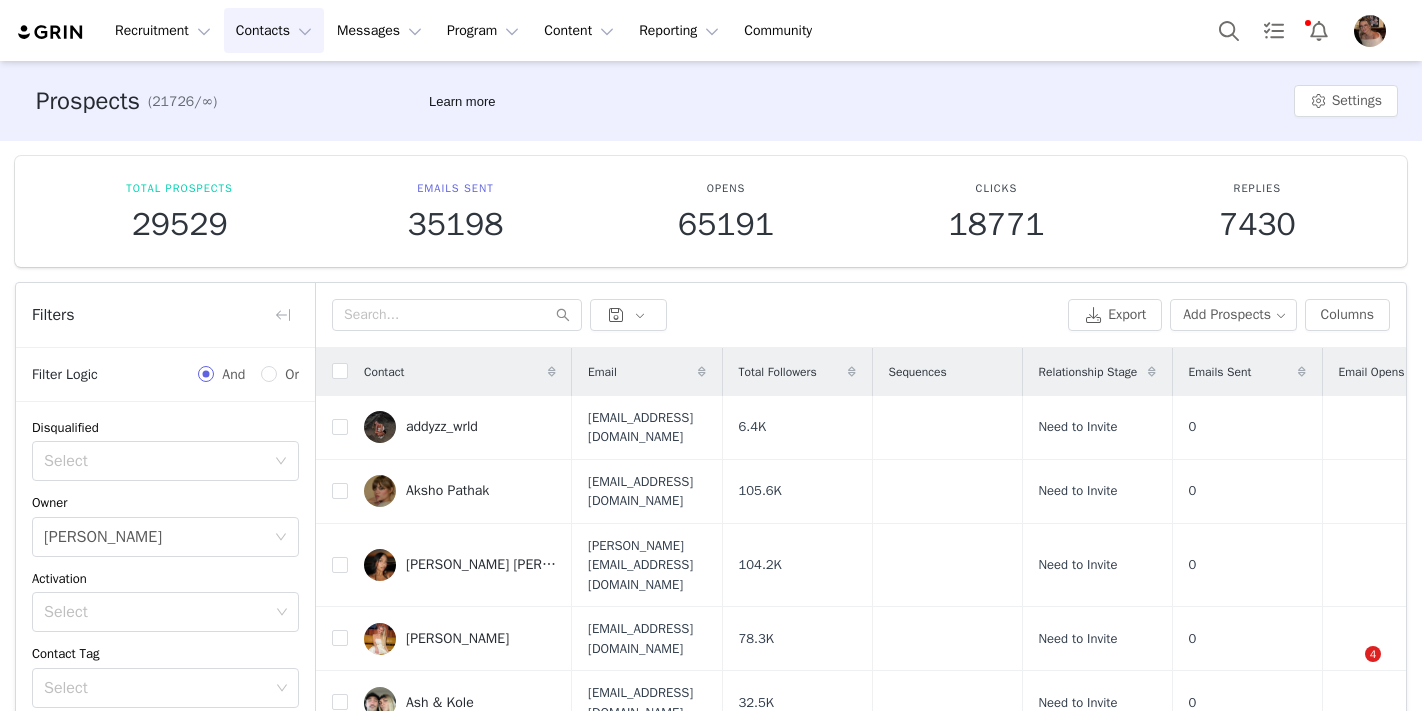 scroll, scrollTop: 0, scrollLeft: 0, axis: both 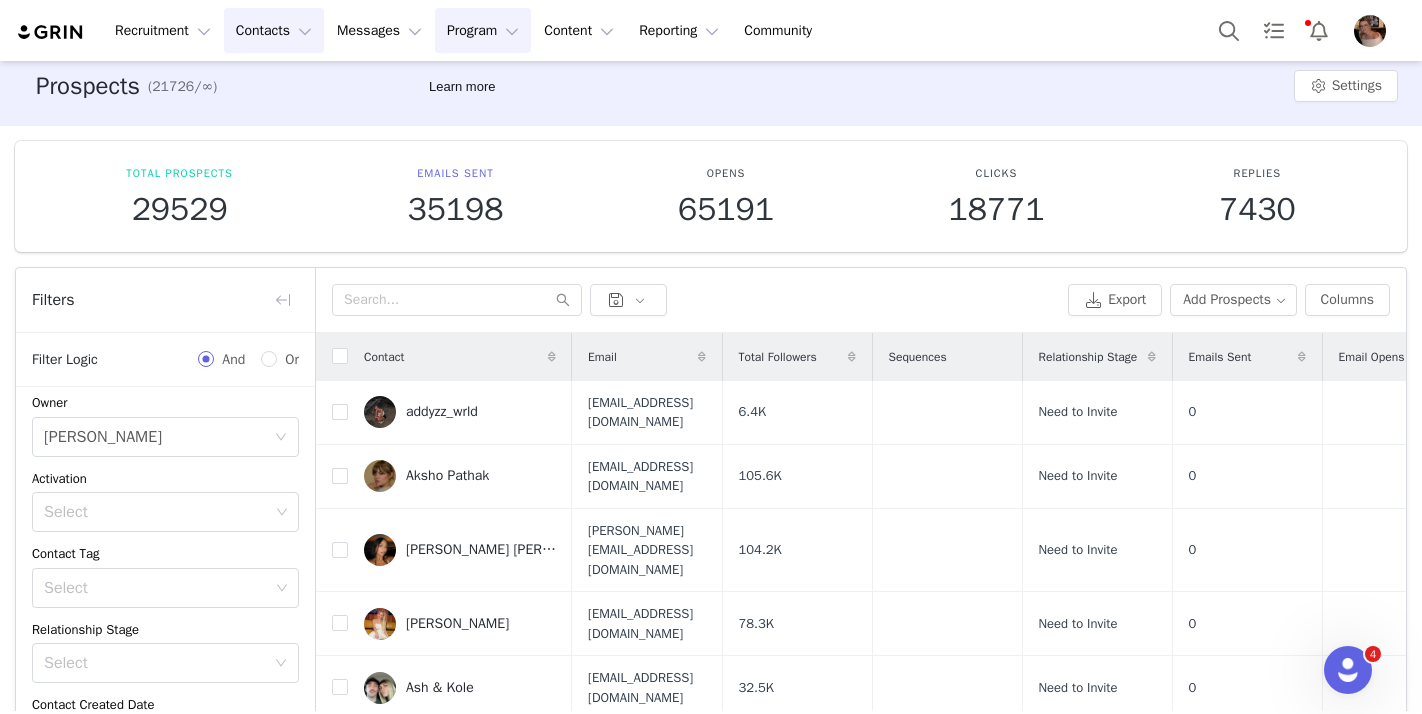 click on "Program Program" at bounding box center (483, 30) 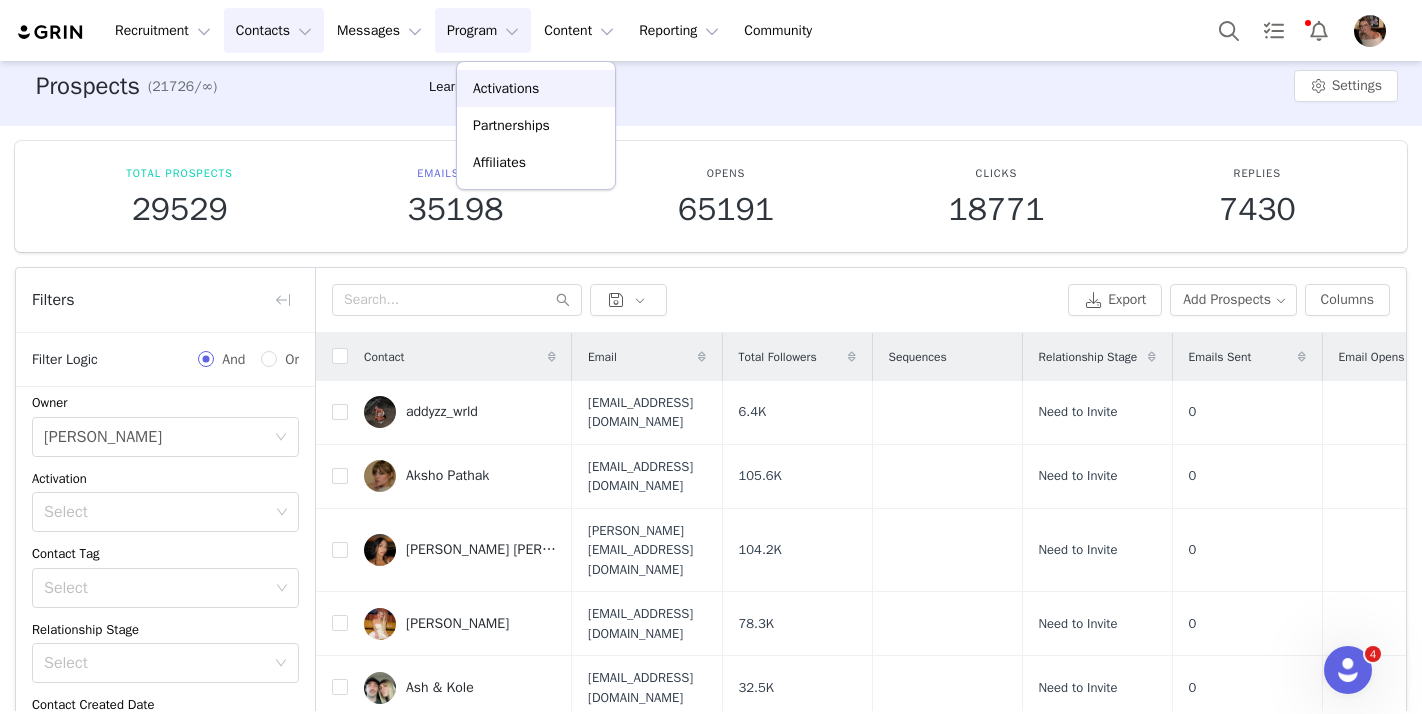 click on "Activations" at bounding box center [506, 88] 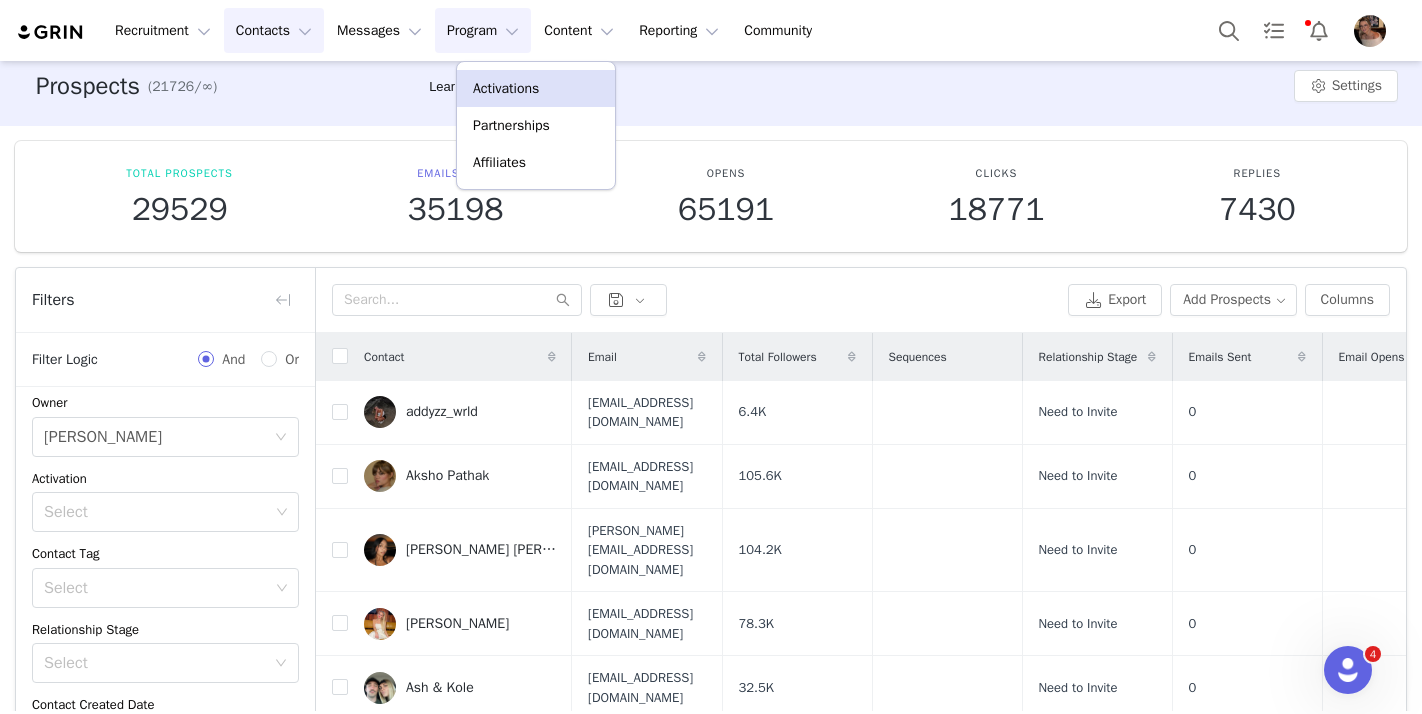 scroll, scrollTop: 0, scrollLeft: 0, axis: both 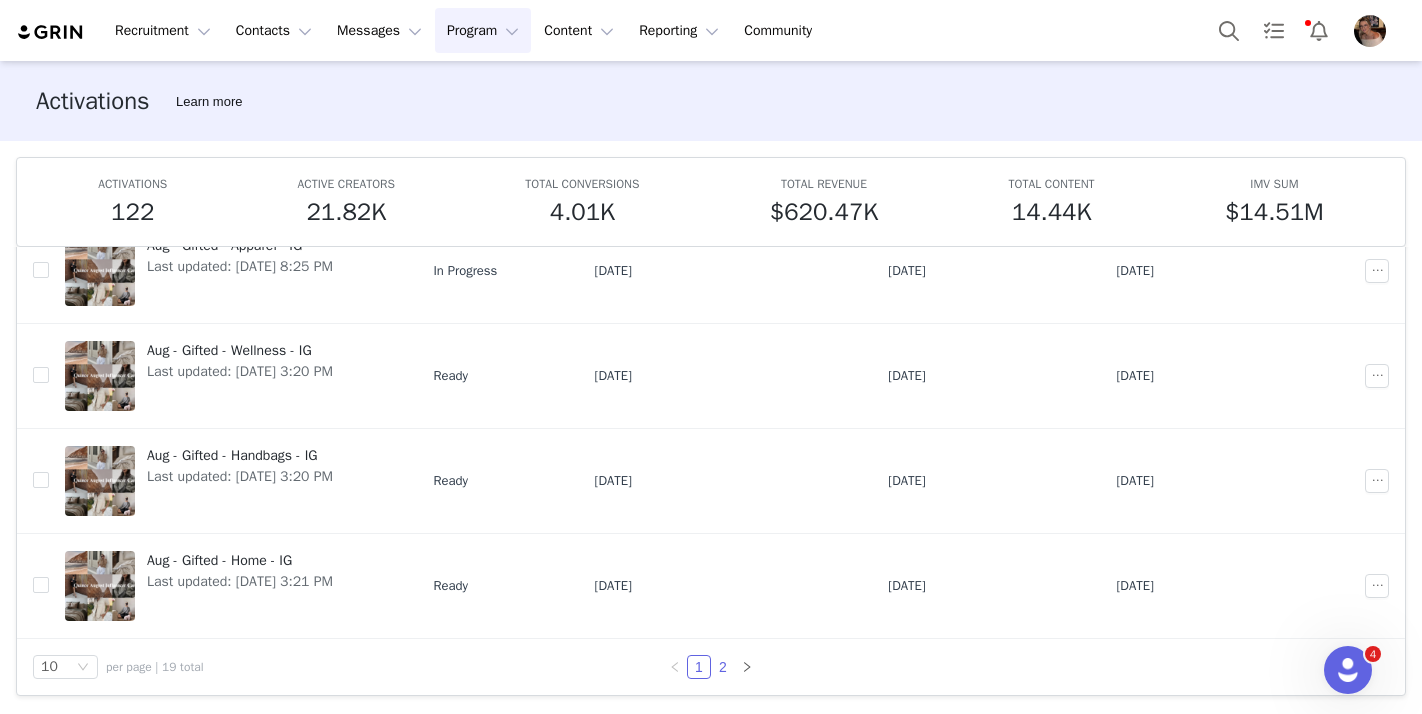 click on "2" at bounding box center [723, 667] 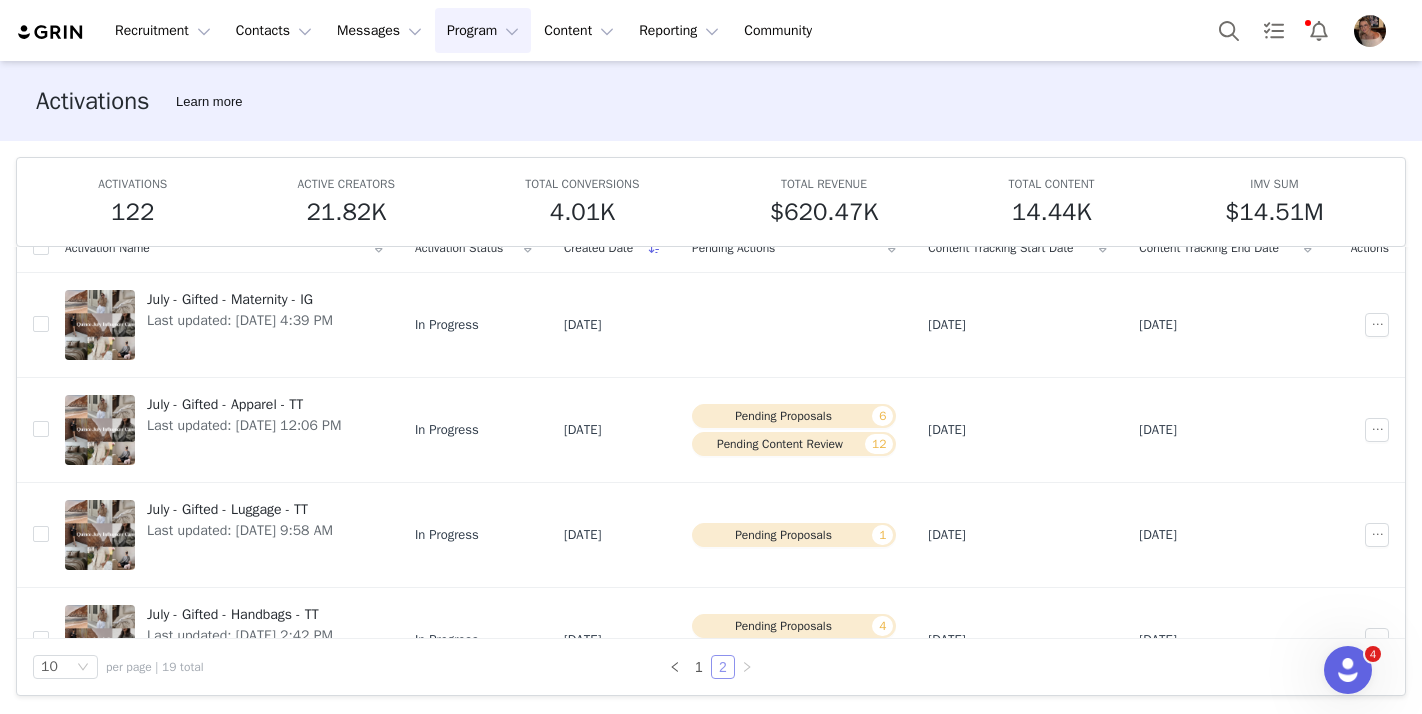 scroll, scrollTop: 579, scrollLeft: 0, axis: vertical 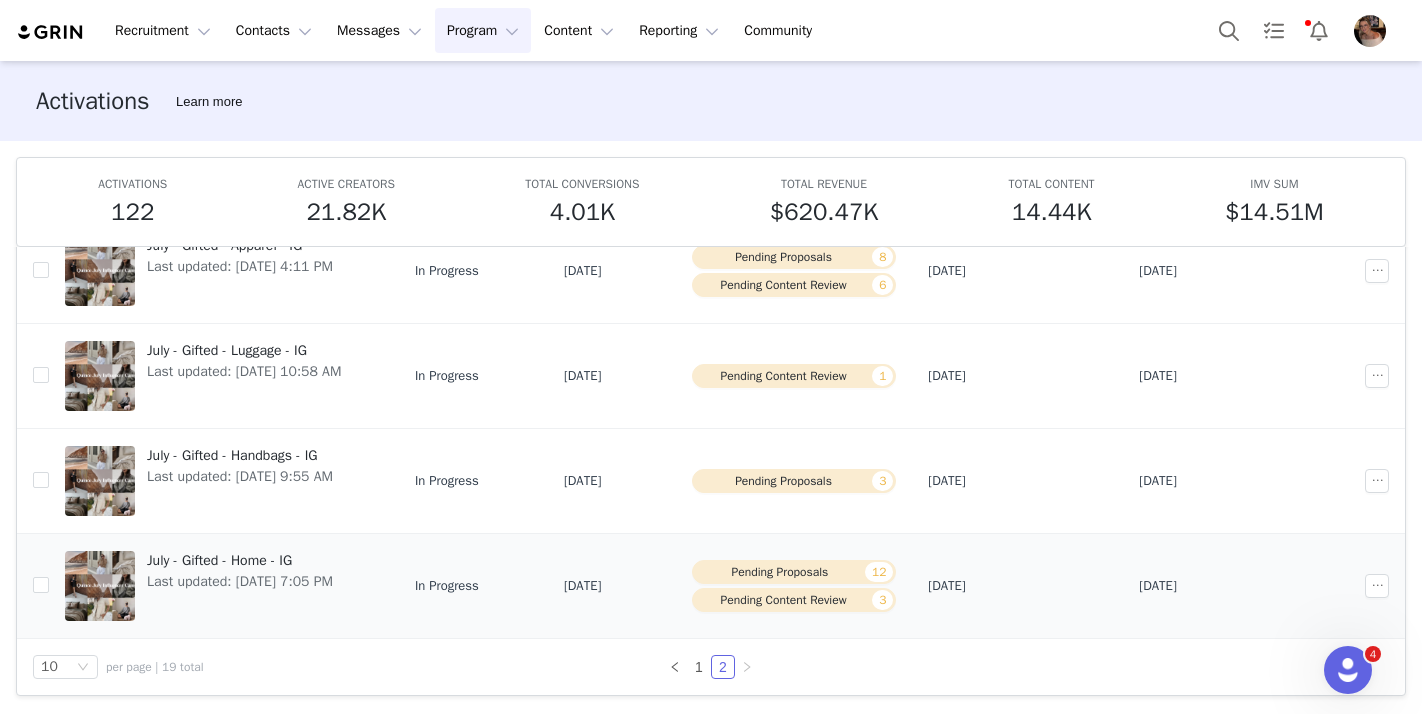 click on "Last updated: [DATE] 7:05 PM" at bounding box center [240, 581] 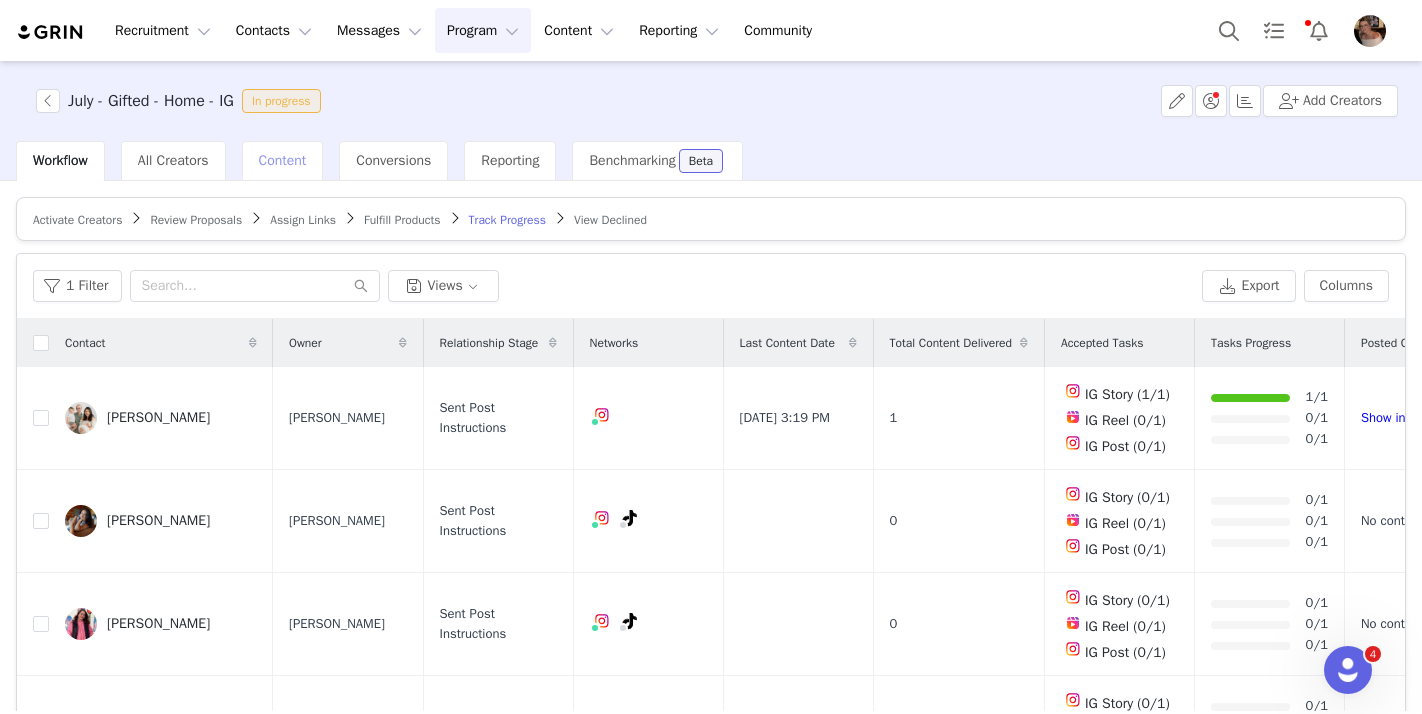click on "Content" at bounding box center (283, 160) 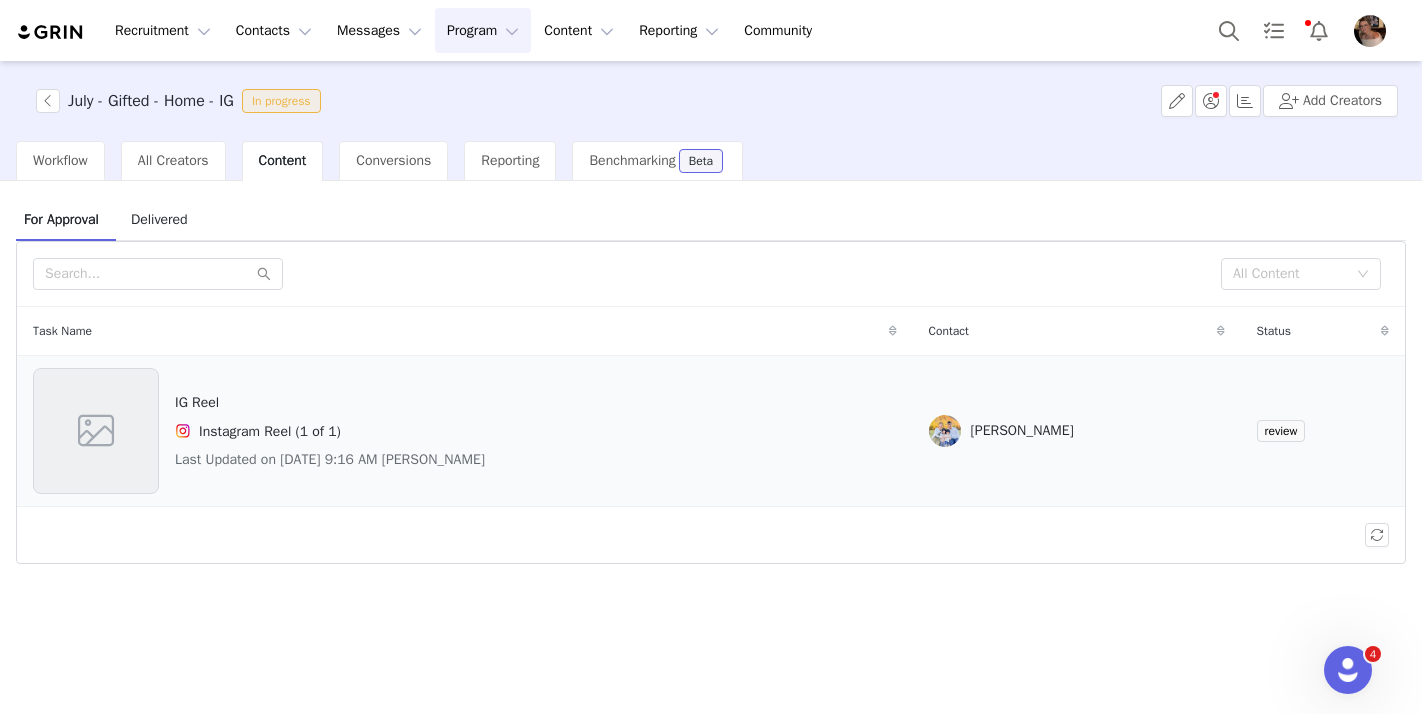 click on "IG Reel  Instagram Reel (1 of 1)   Last Updated on [DATE] 9:16 AM [PERSON_NAME]" at bounding box center (465, 431) 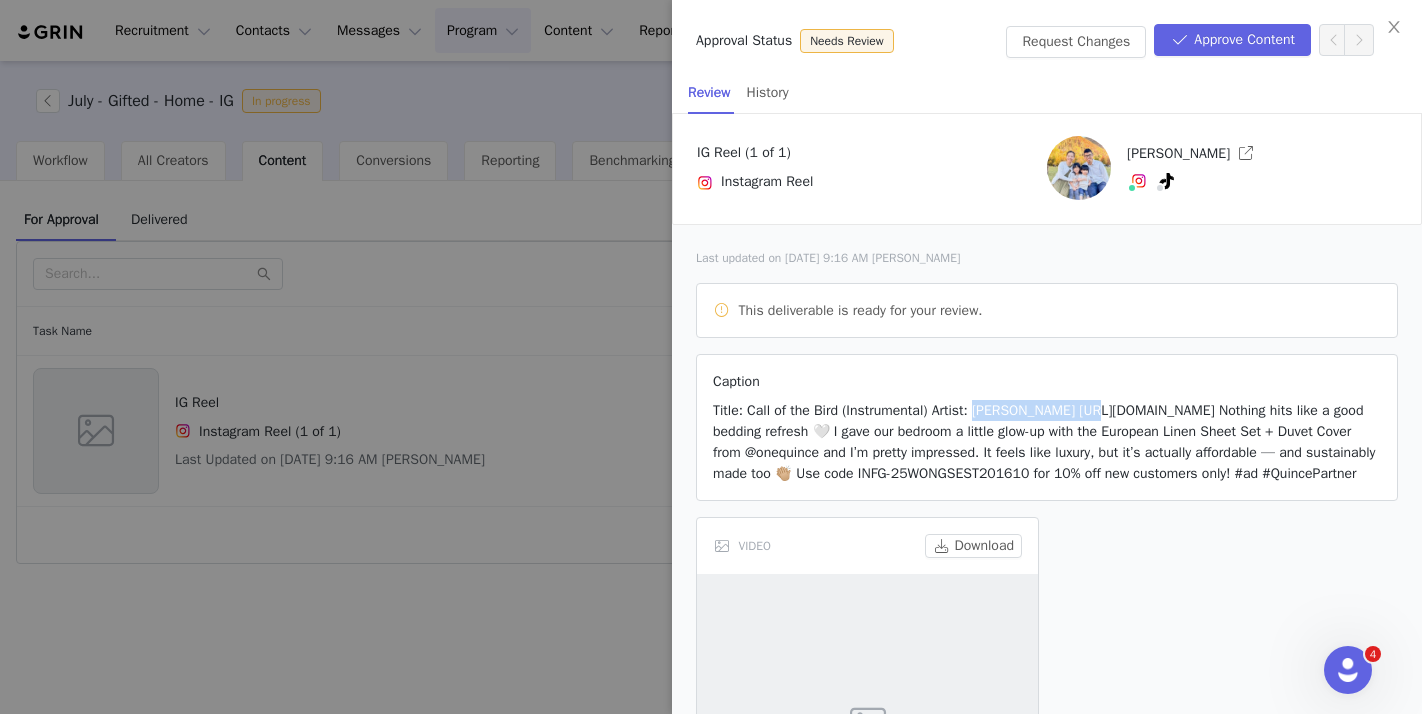 drag, startPoint x: 986, startPoint y: 409, endPoint x: 1107, endPoint y: 410, distance: 121.004135 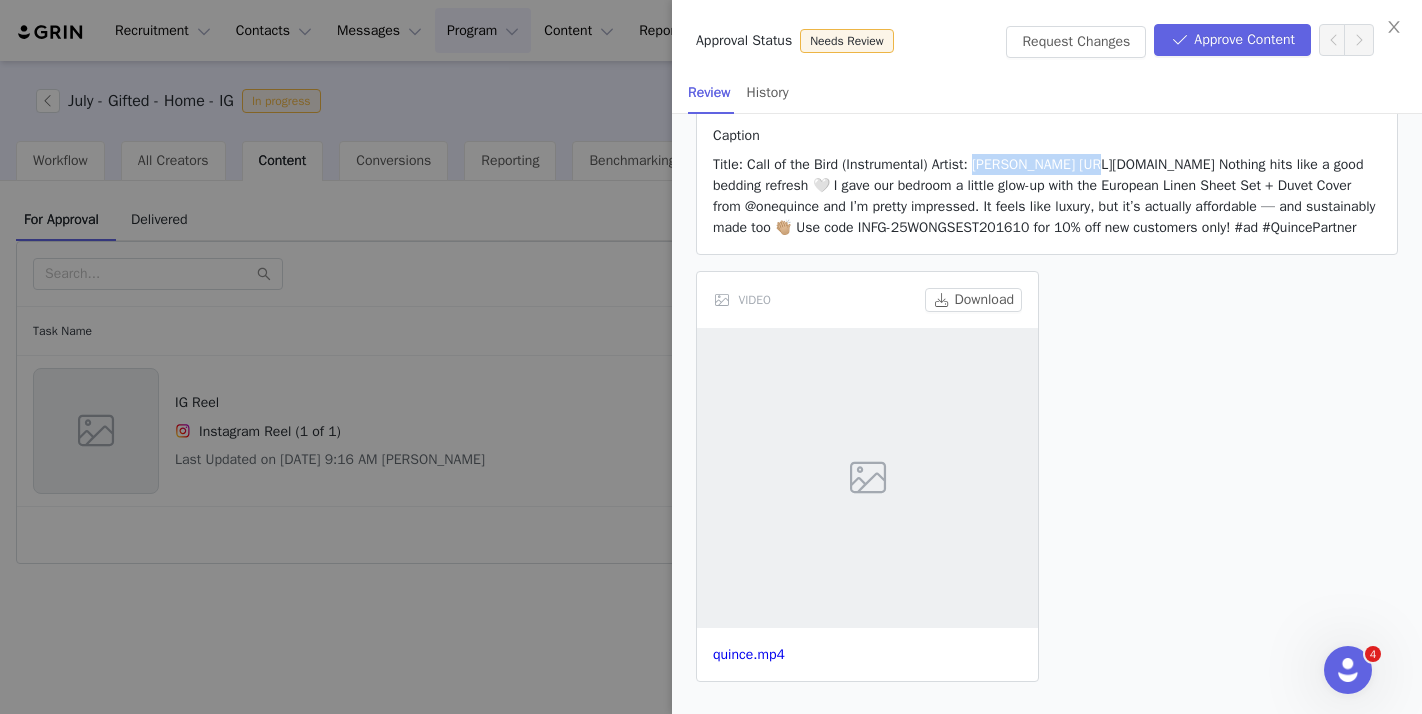 scroll, scrollTop: 309, scrollLeft: 0, axis: vertical 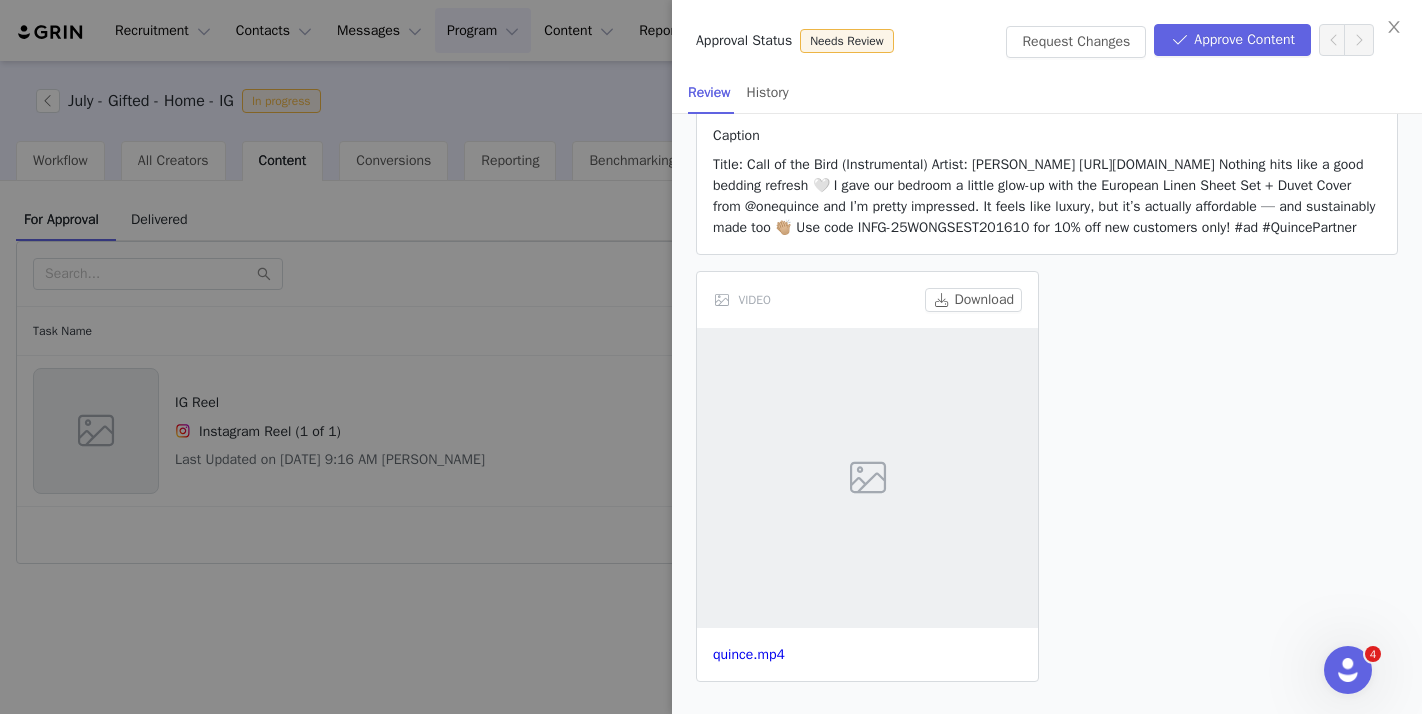 click on "quince.mp4" at bounding box center [867, 654] 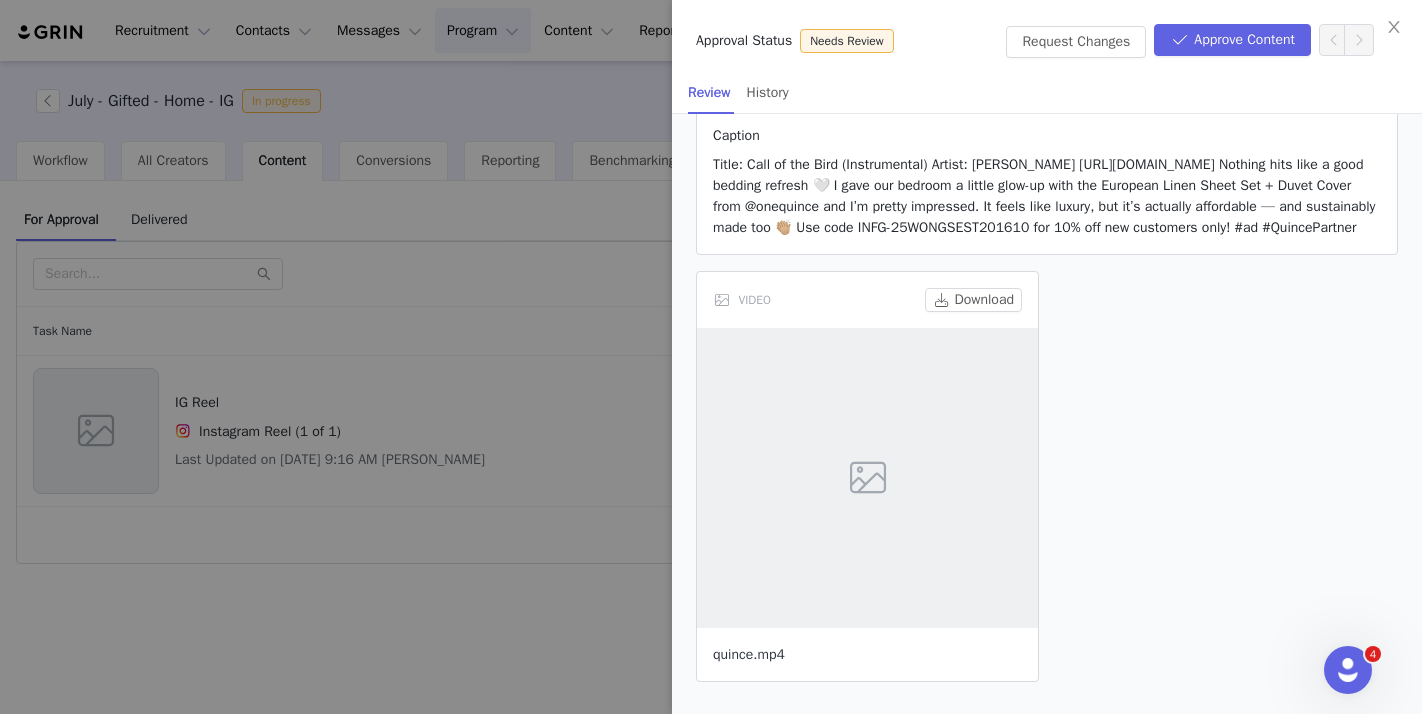 click on "quince.mp4" at bounding box center (749, 654) 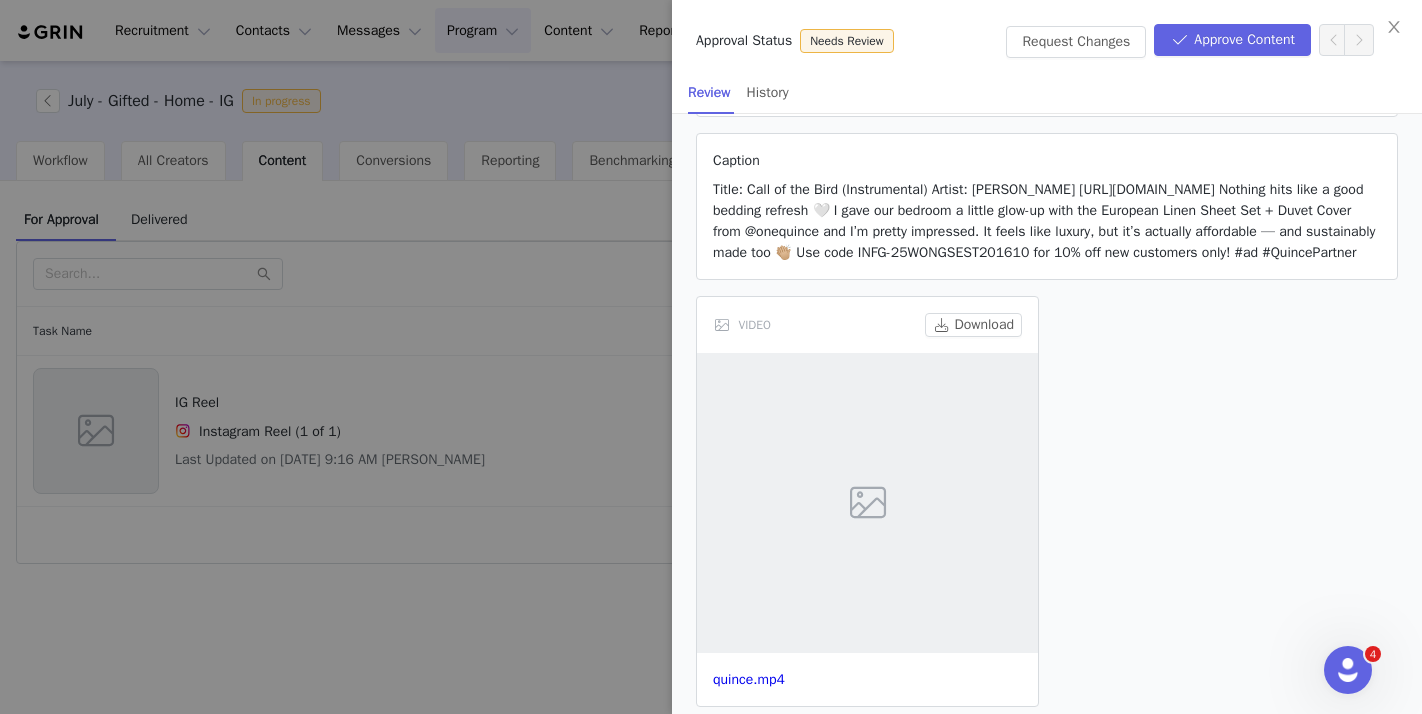 scroll, scrollTop: 194, scrollLeft: 0, axis: vertical 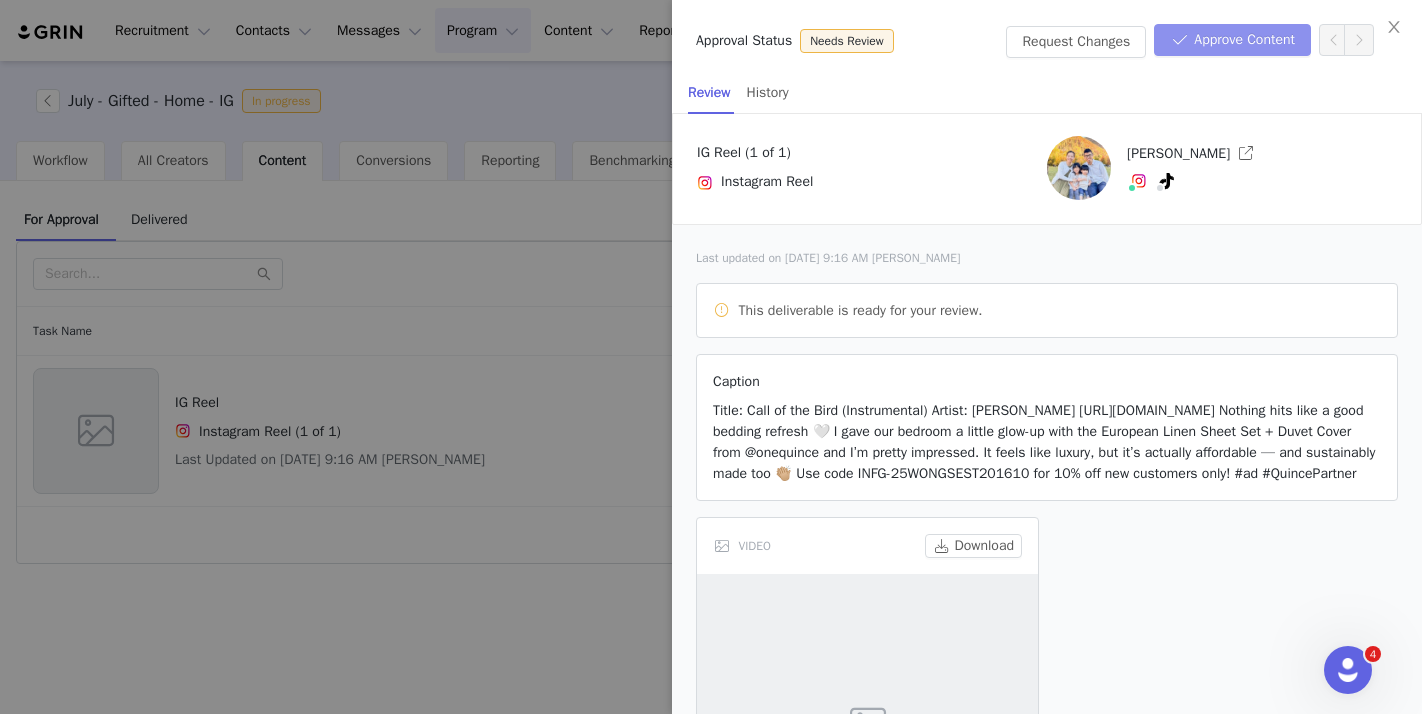 click on "Approve Content" at bounding box center [1232, 40] 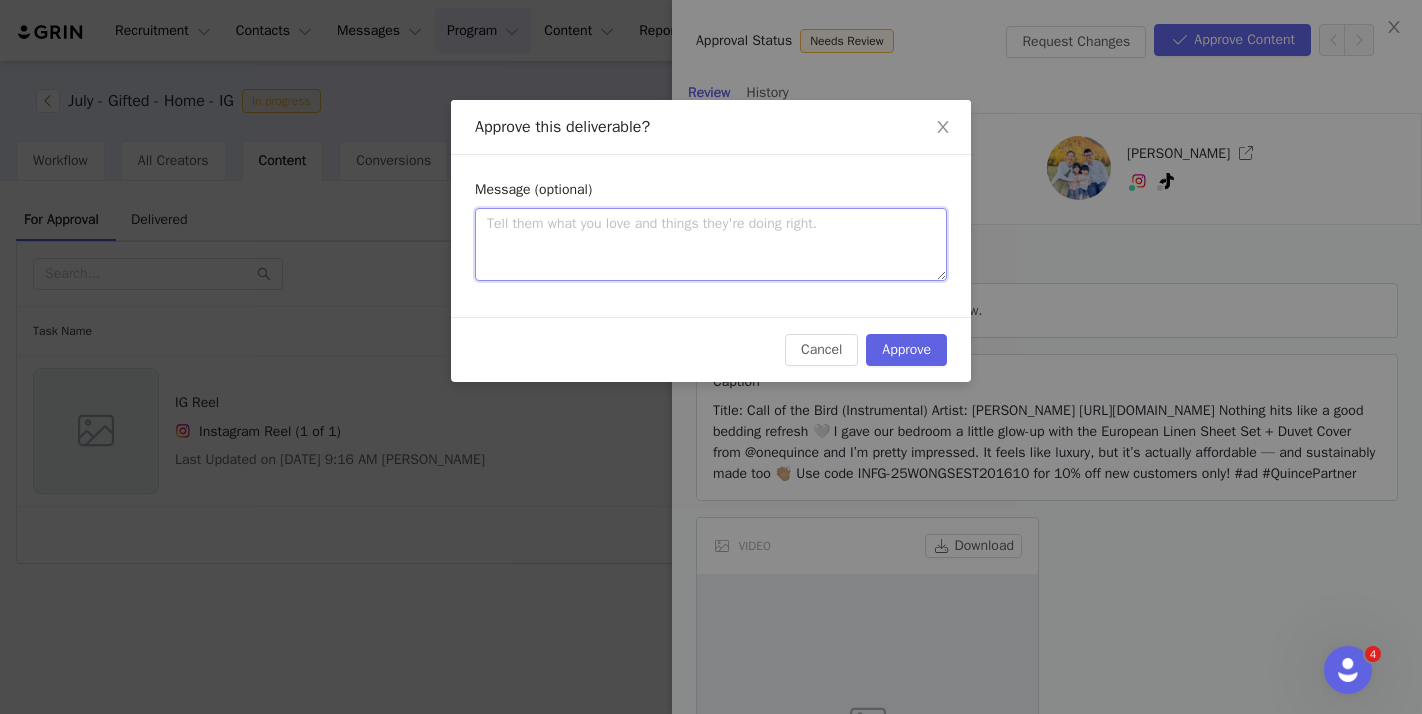 click at bounding box center (711, 244) 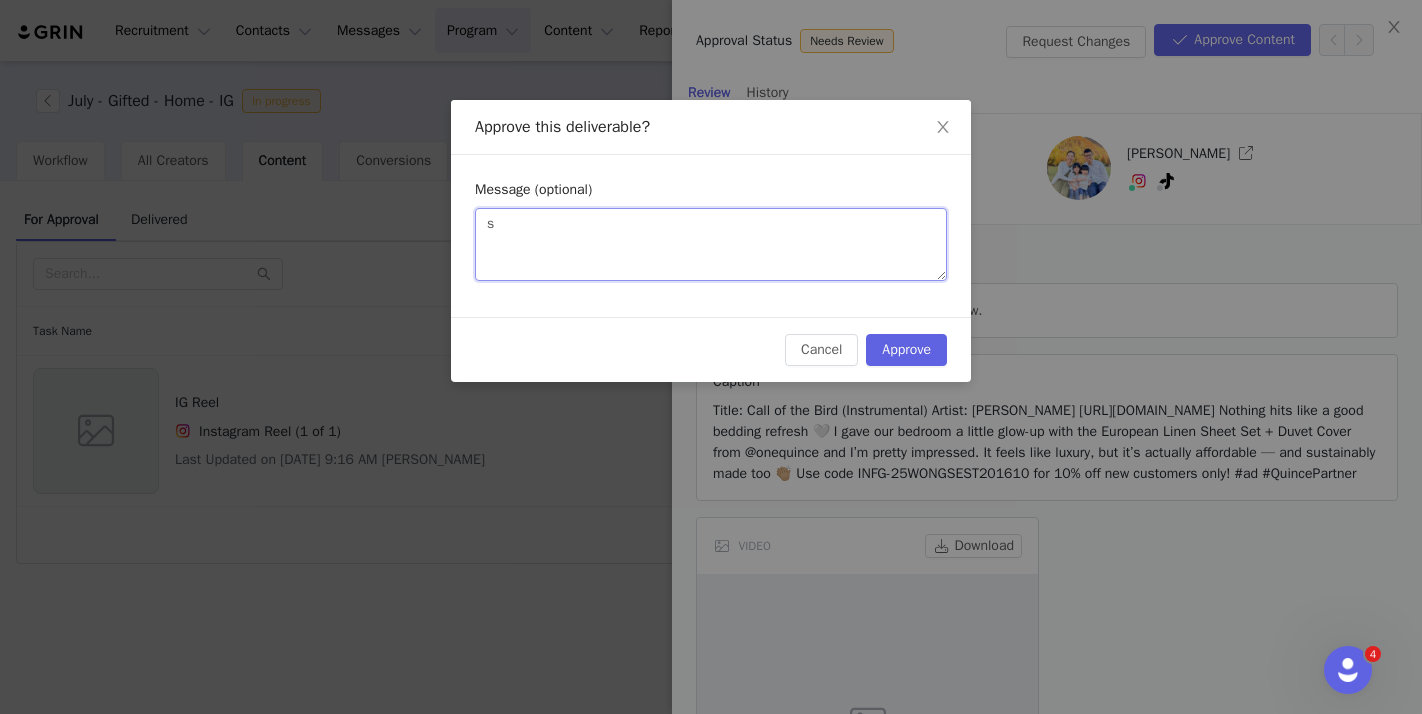 type 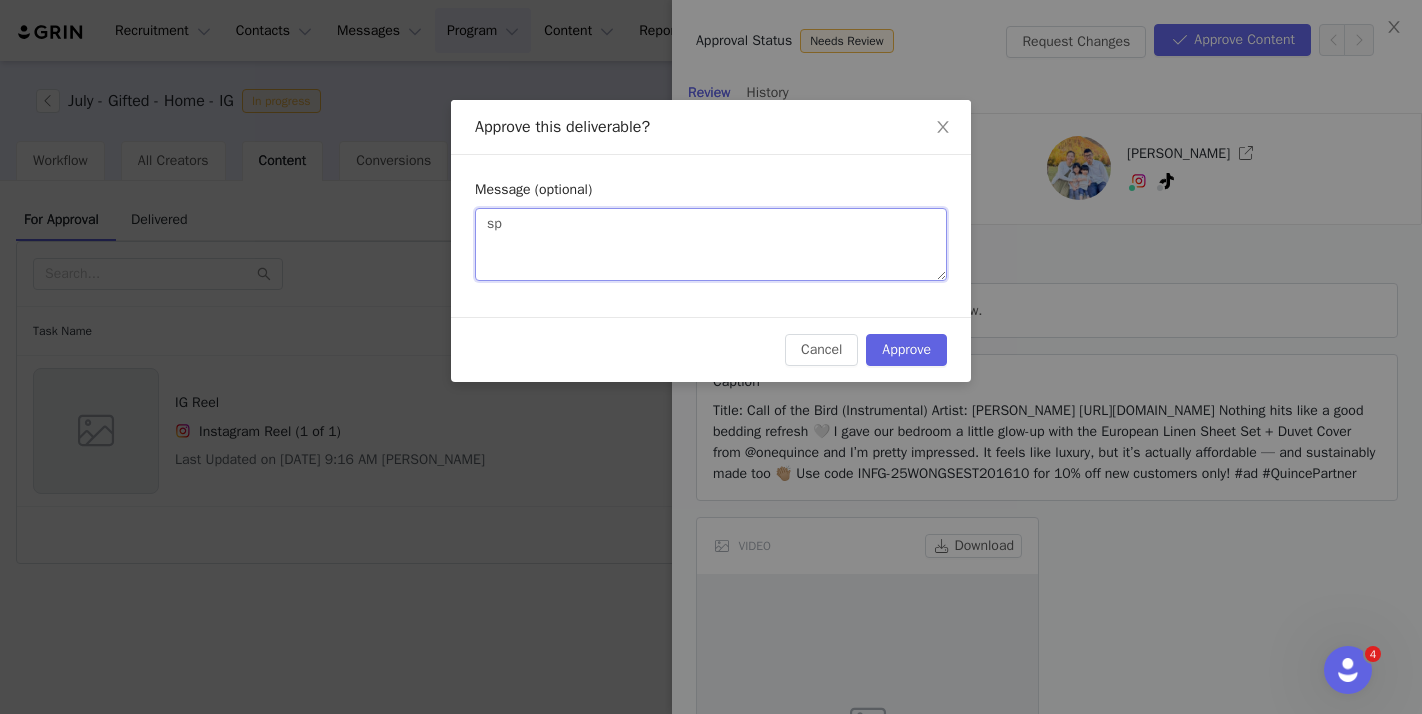 type on "spp" 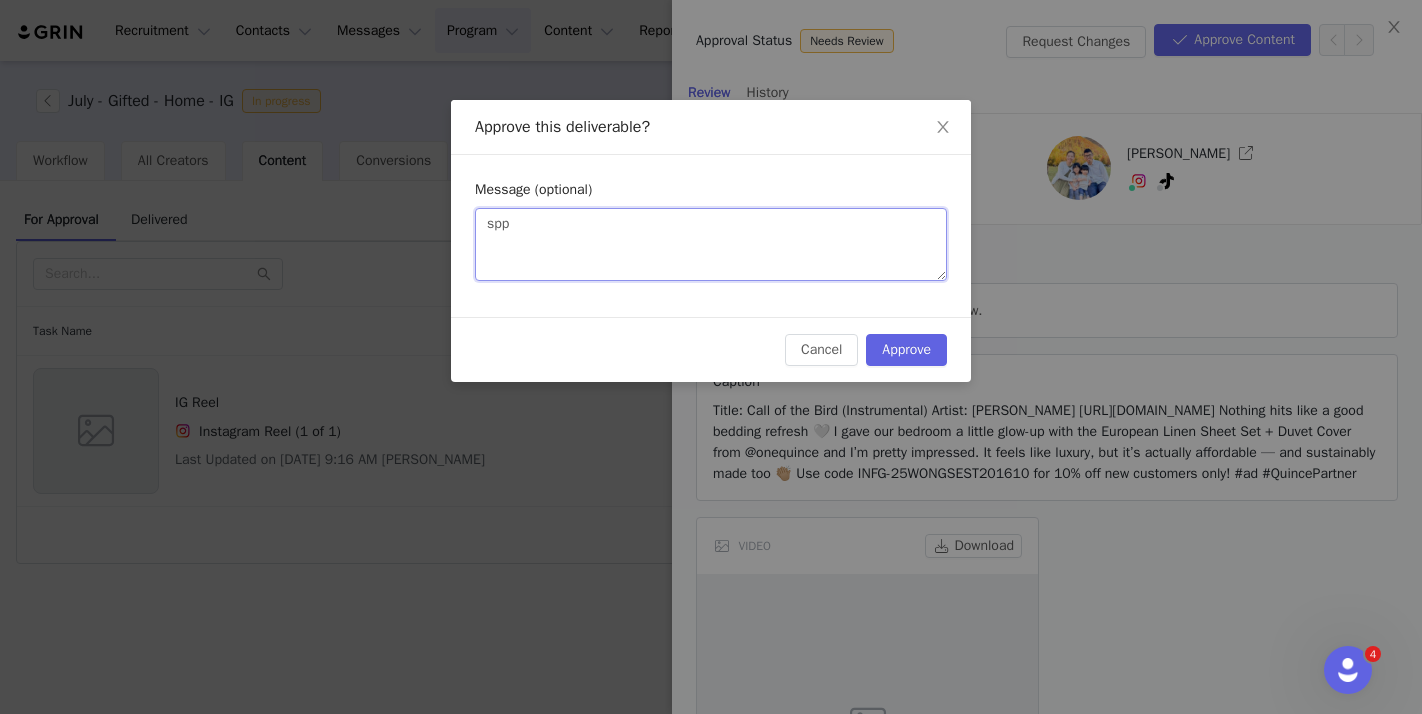 type on "sp" 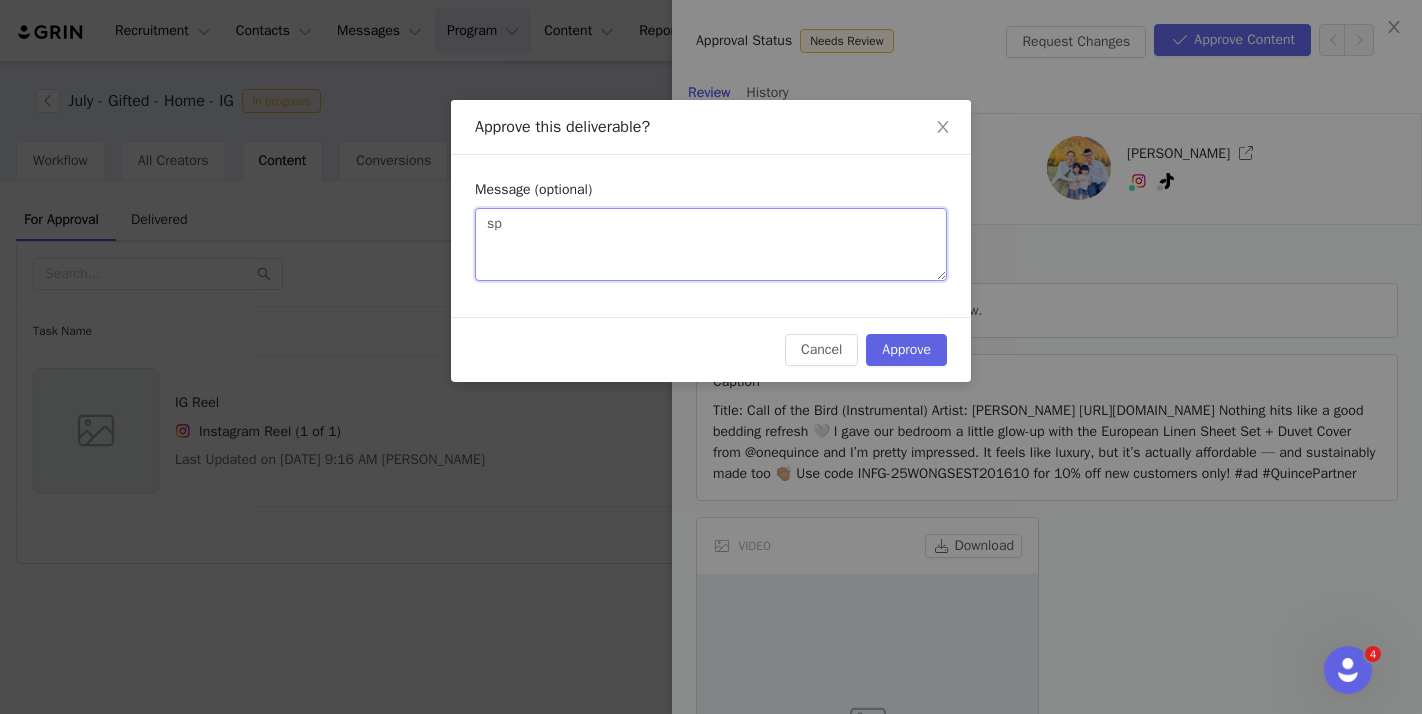 type on "s" 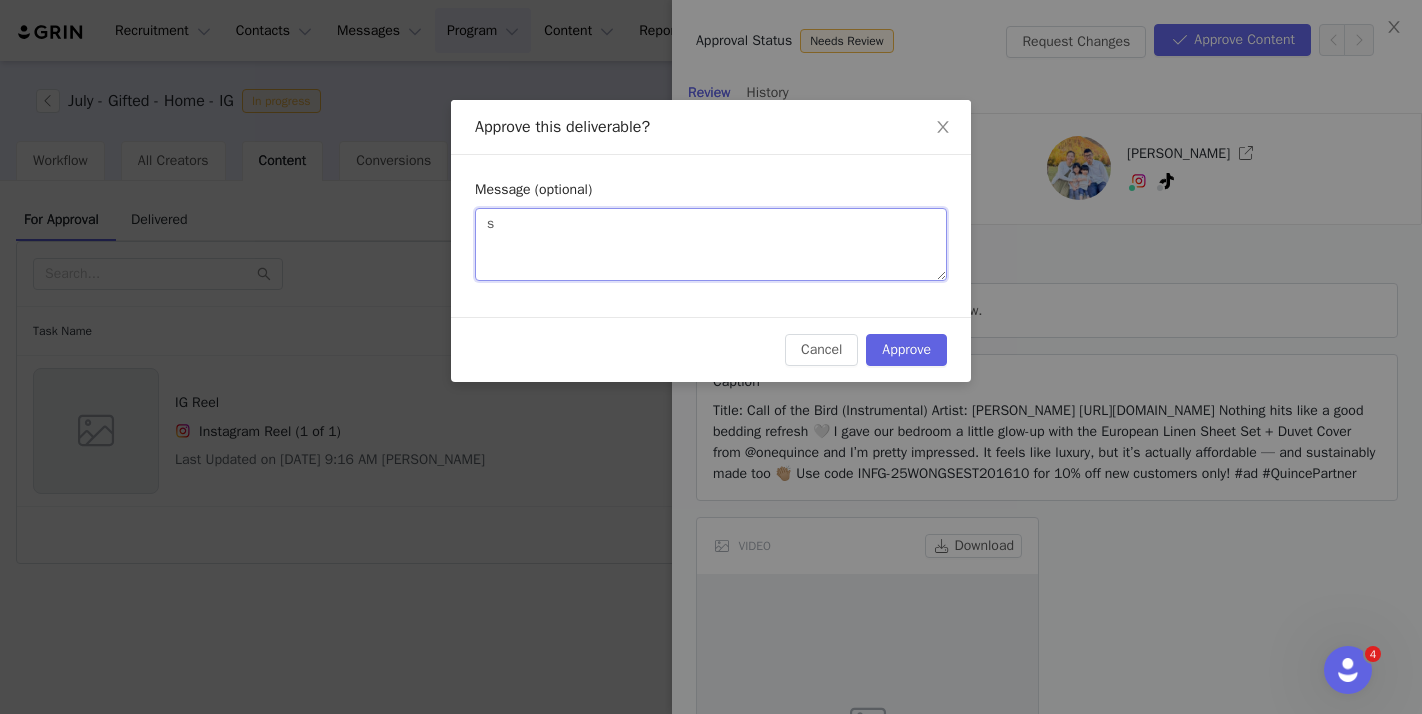 type 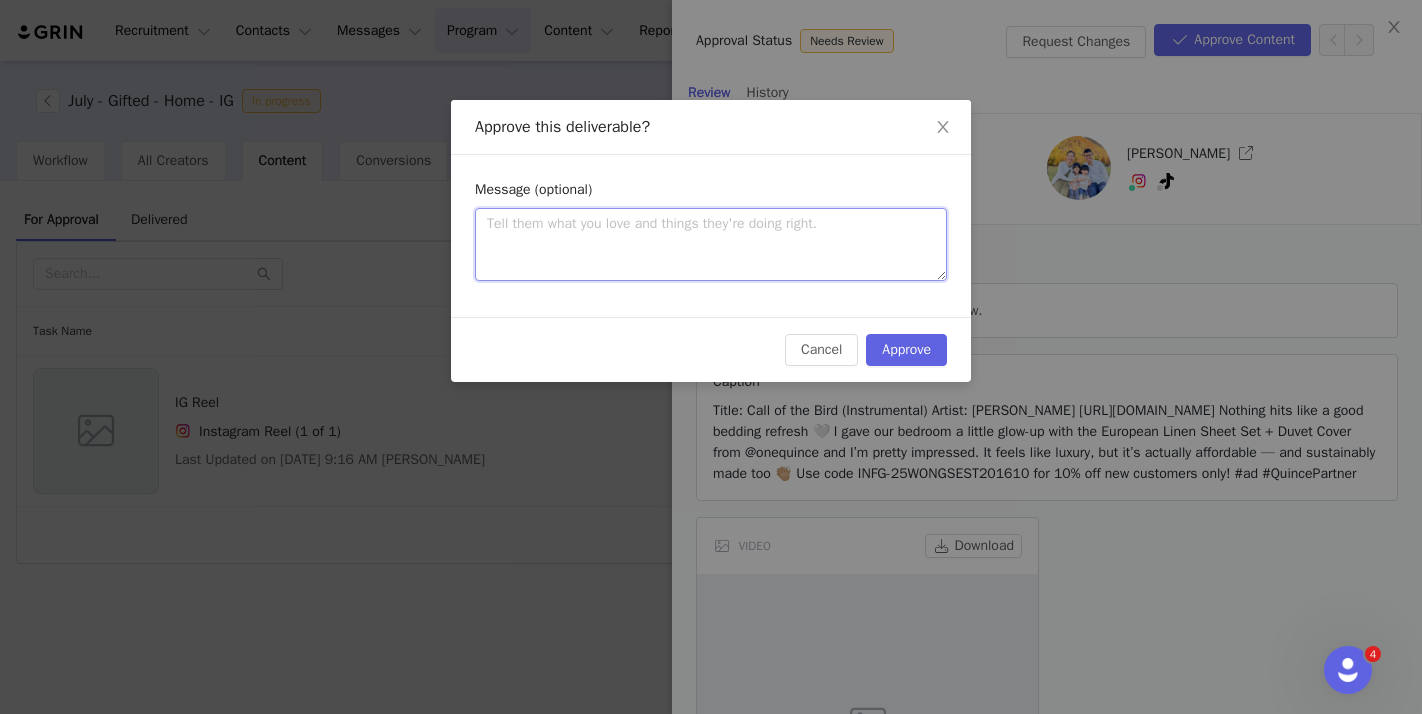 type on "A" 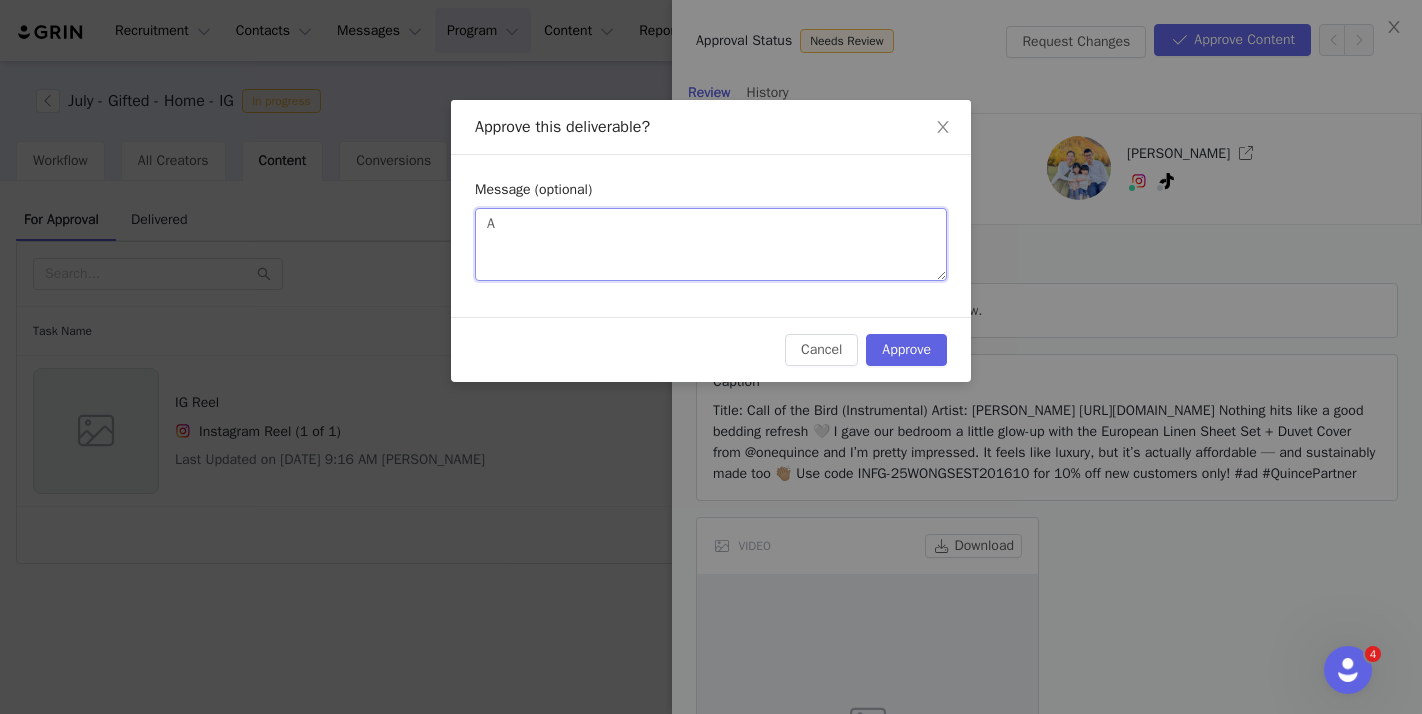 type on "Ap" 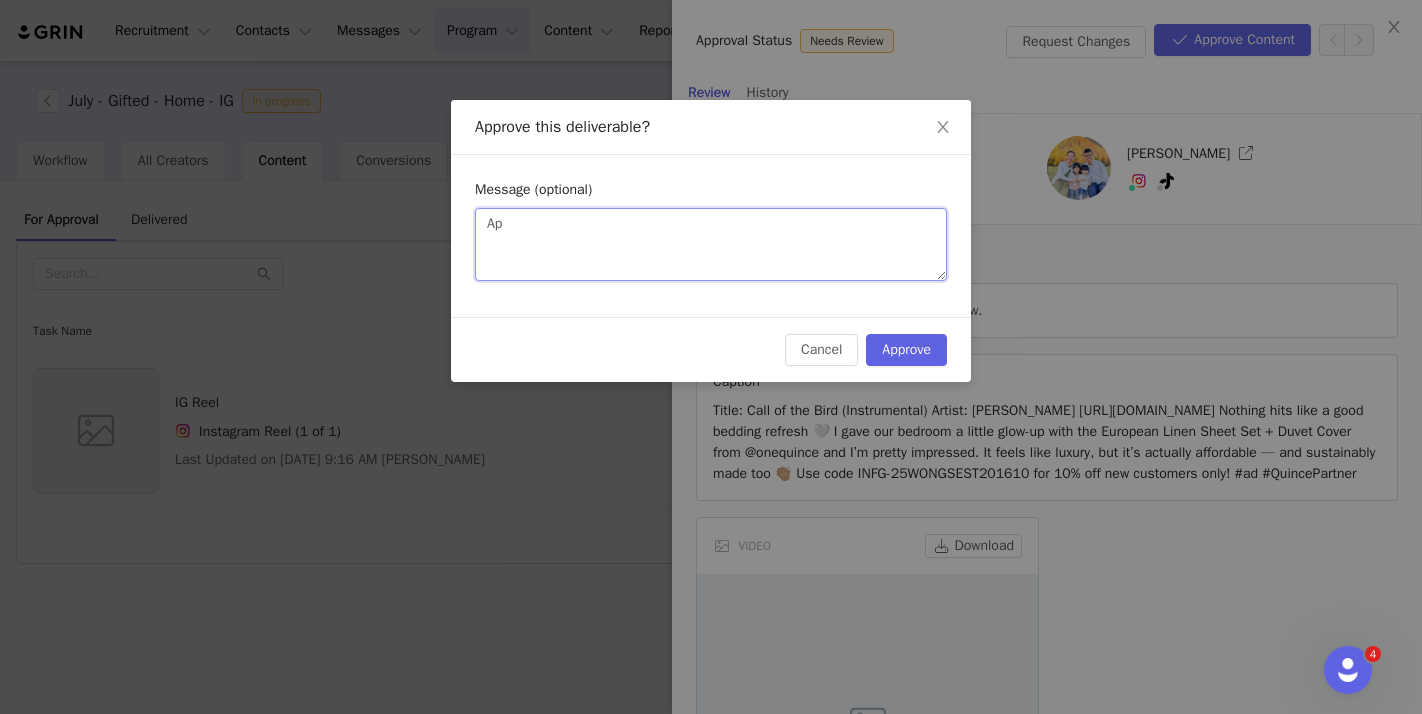 type on "App" 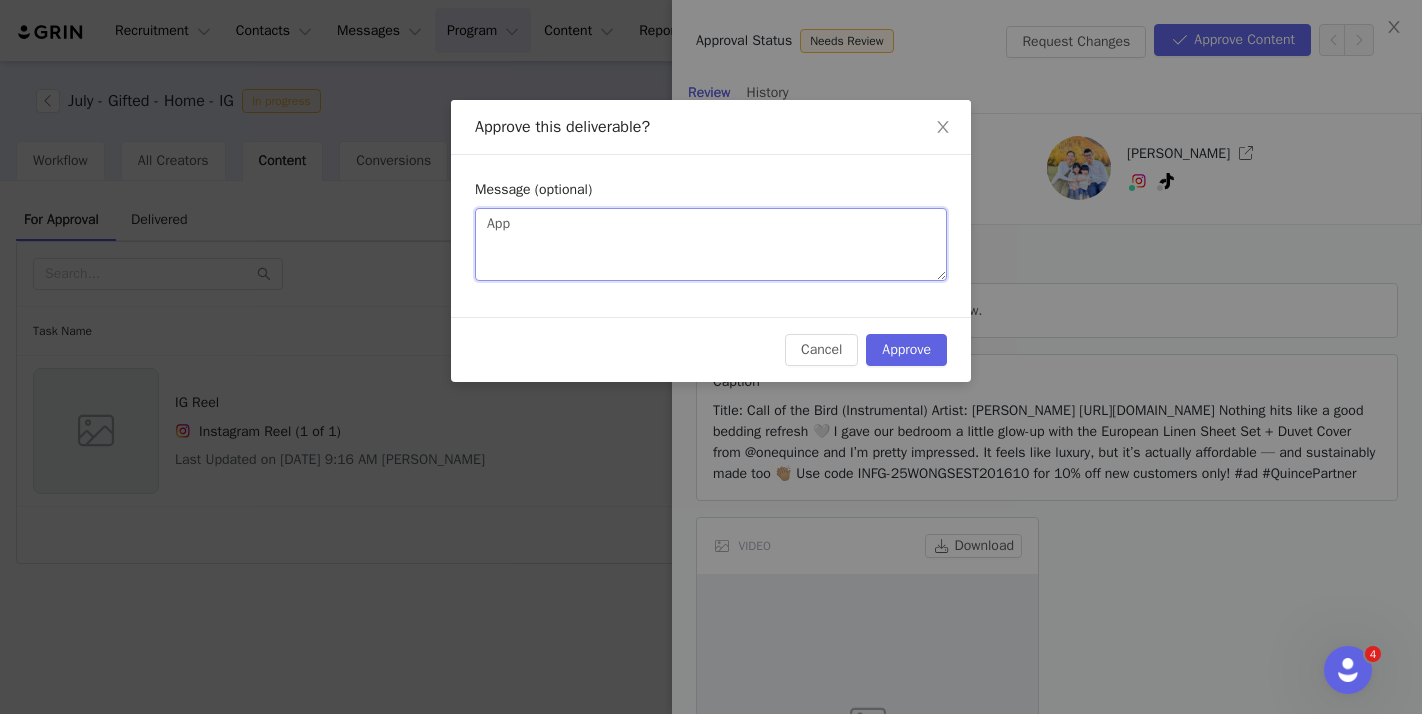 type on "Appr" 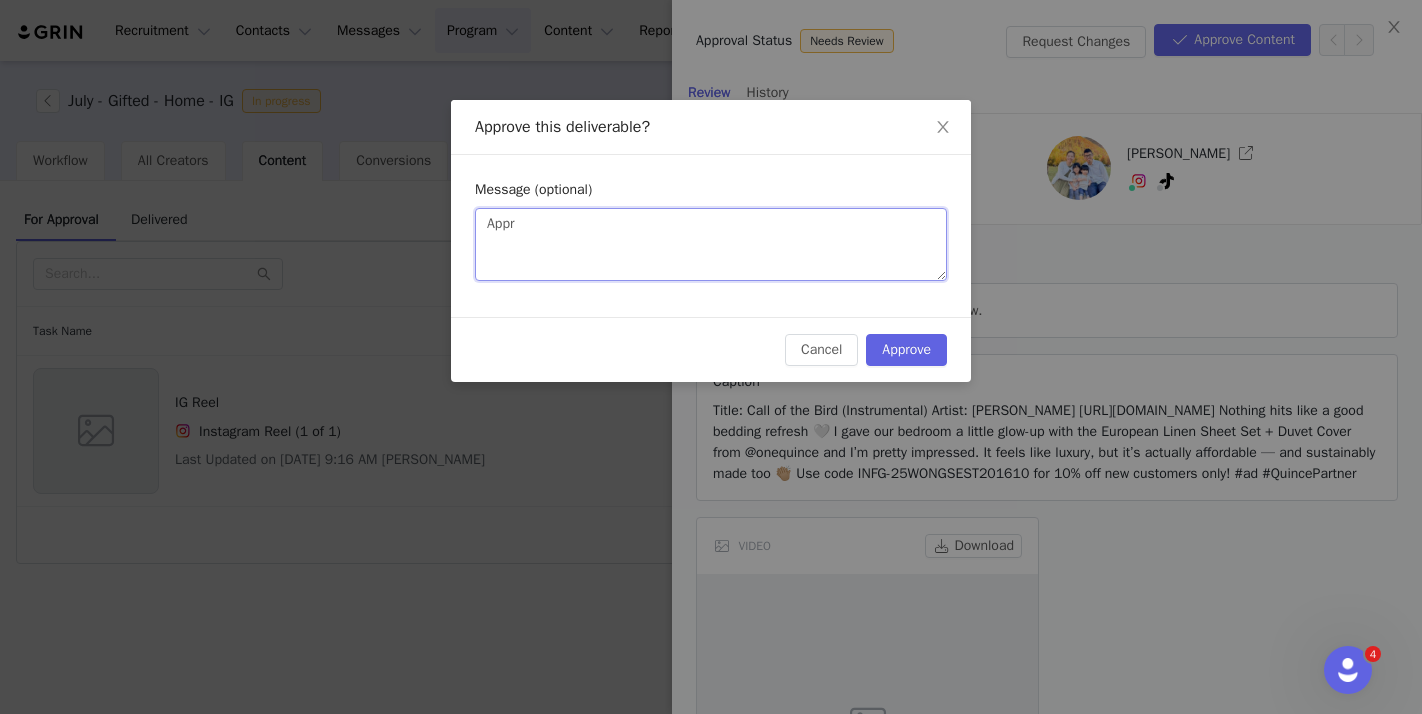 type on "Appro" 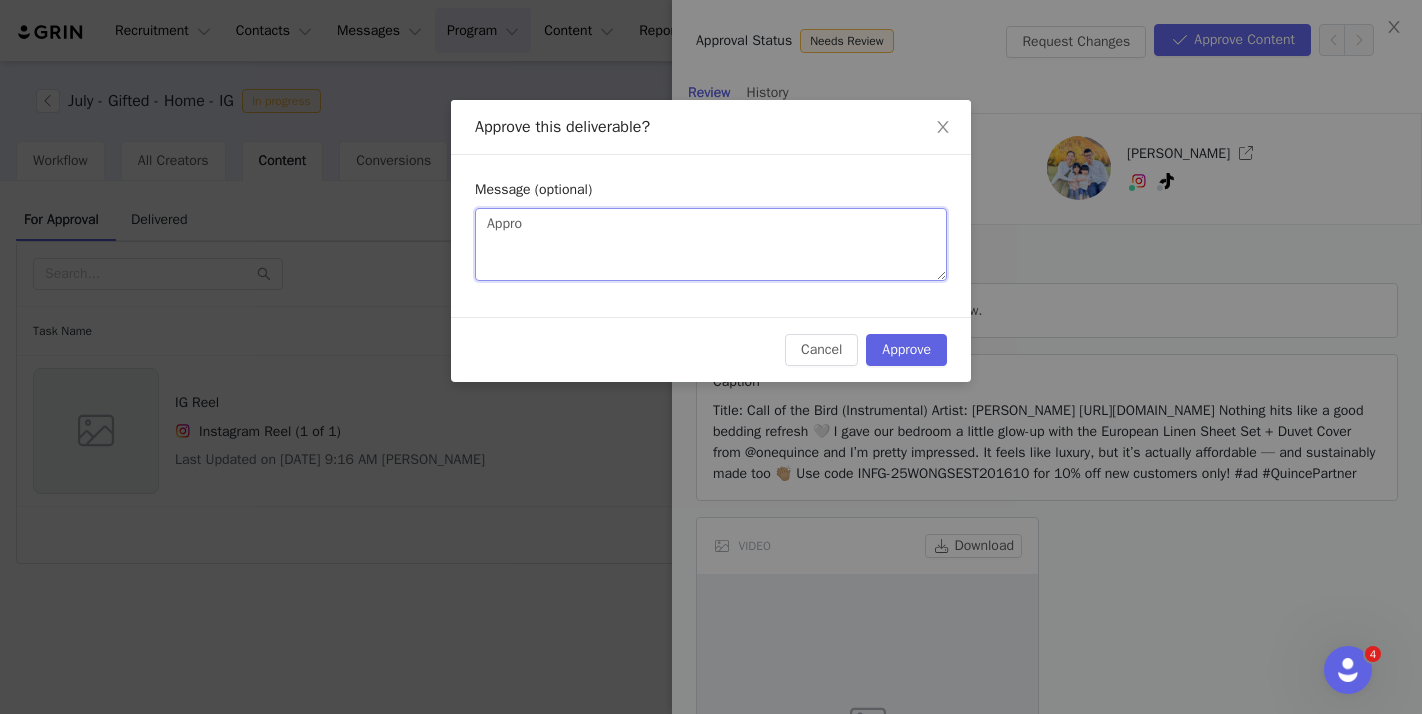 type on "Approv" 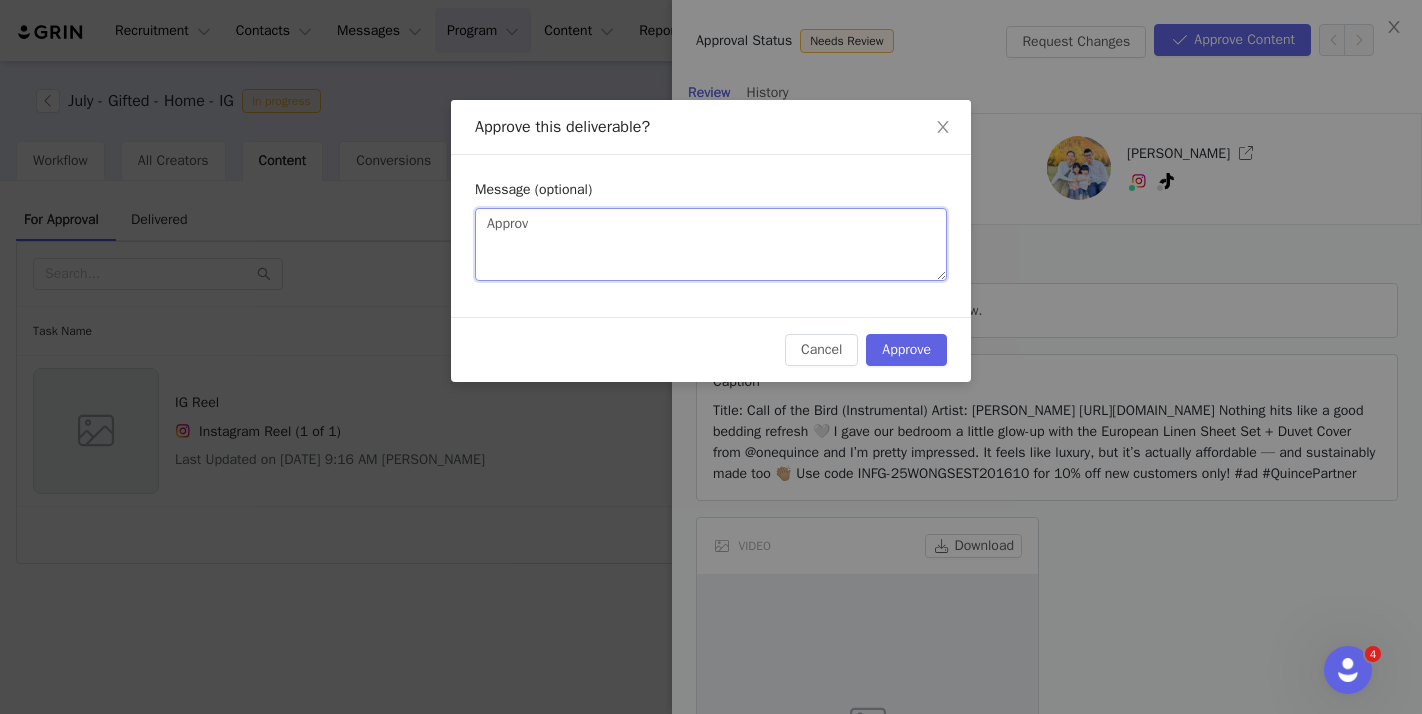type on "Approve" 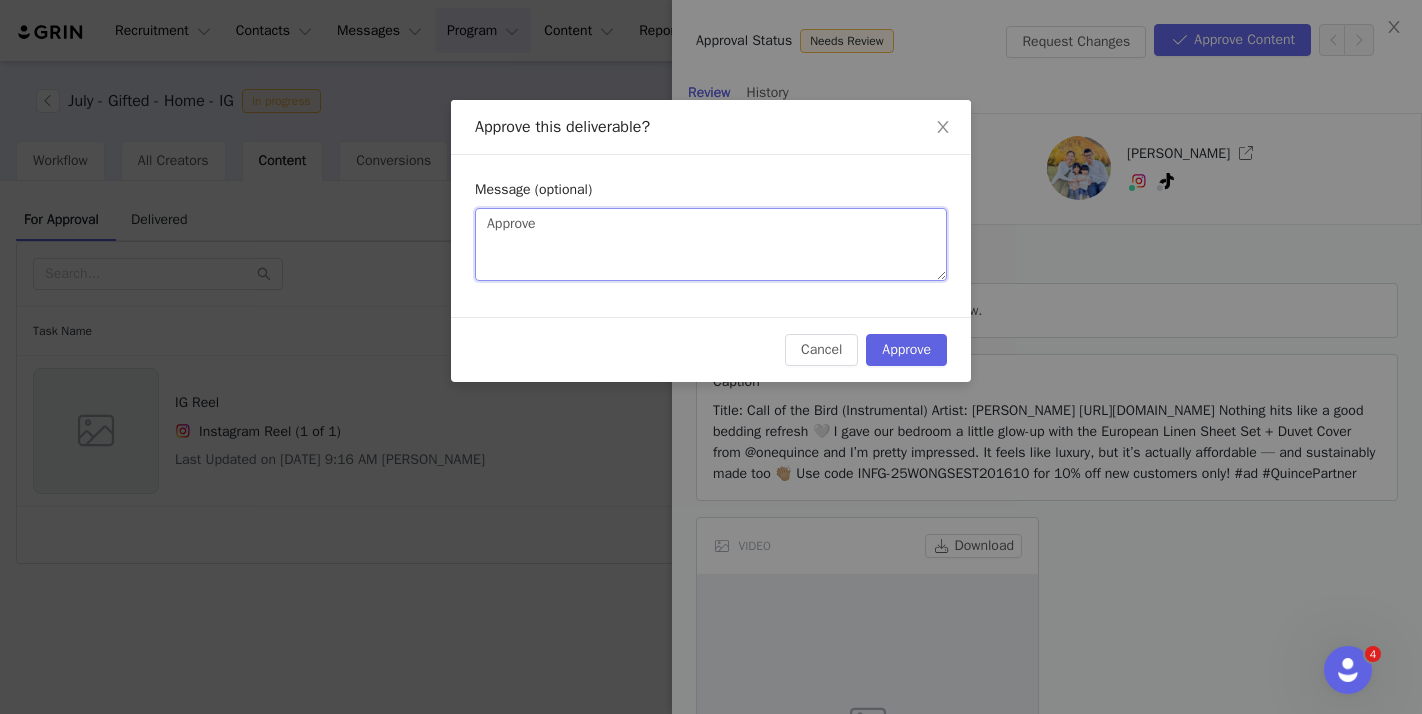 type 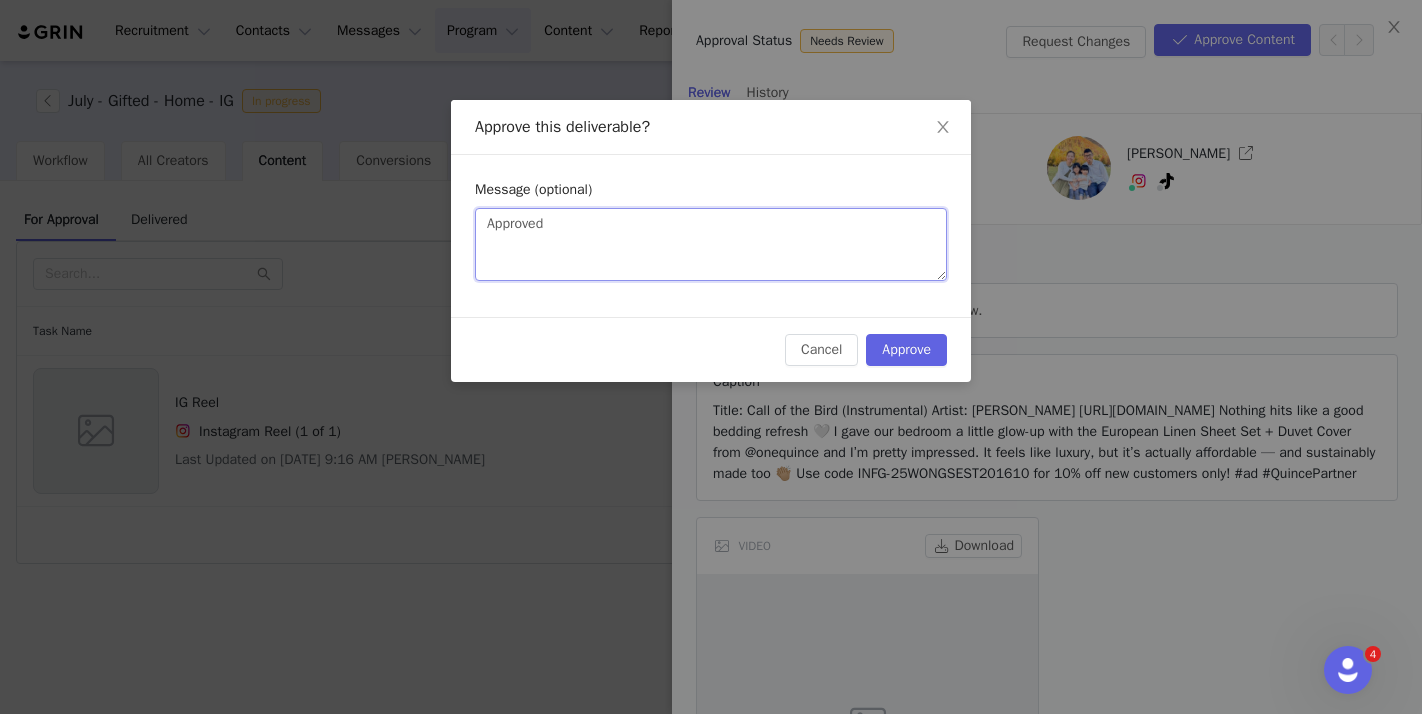 type on "Approved!" 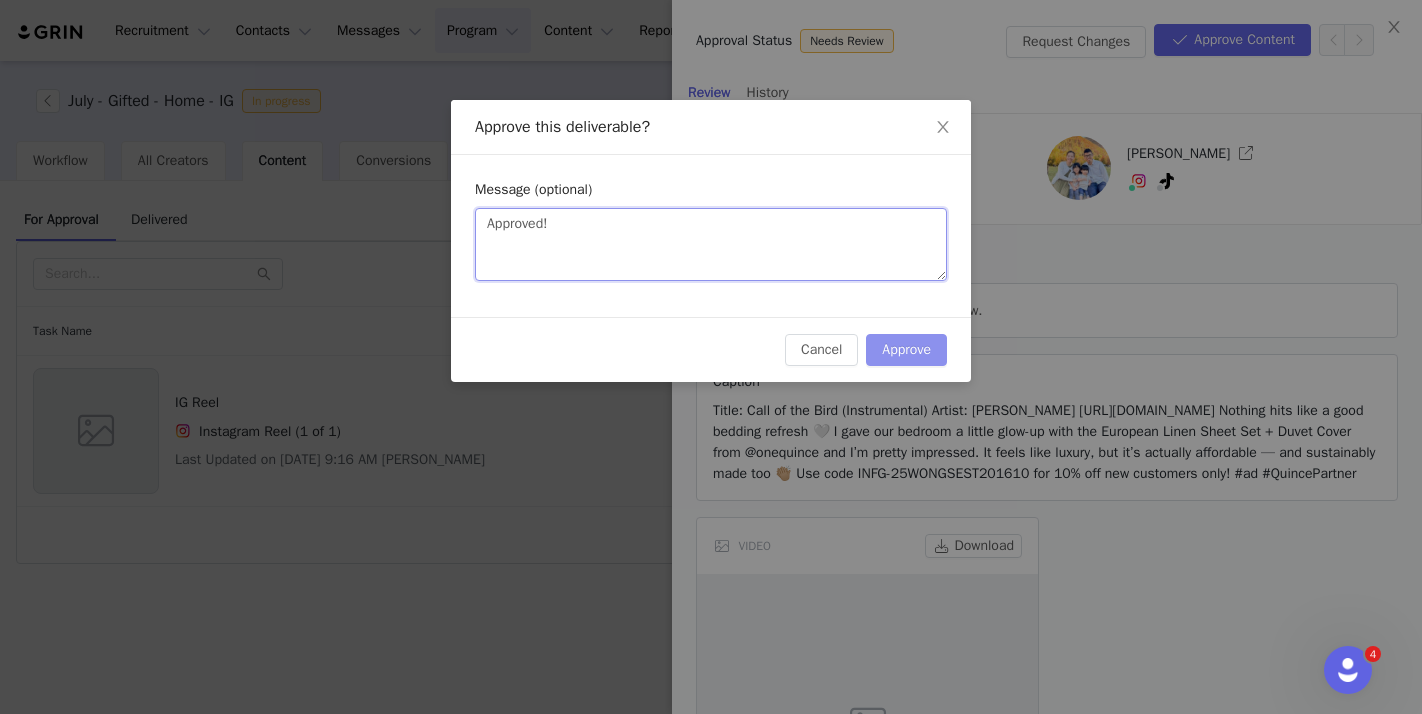 type on "Approved!" 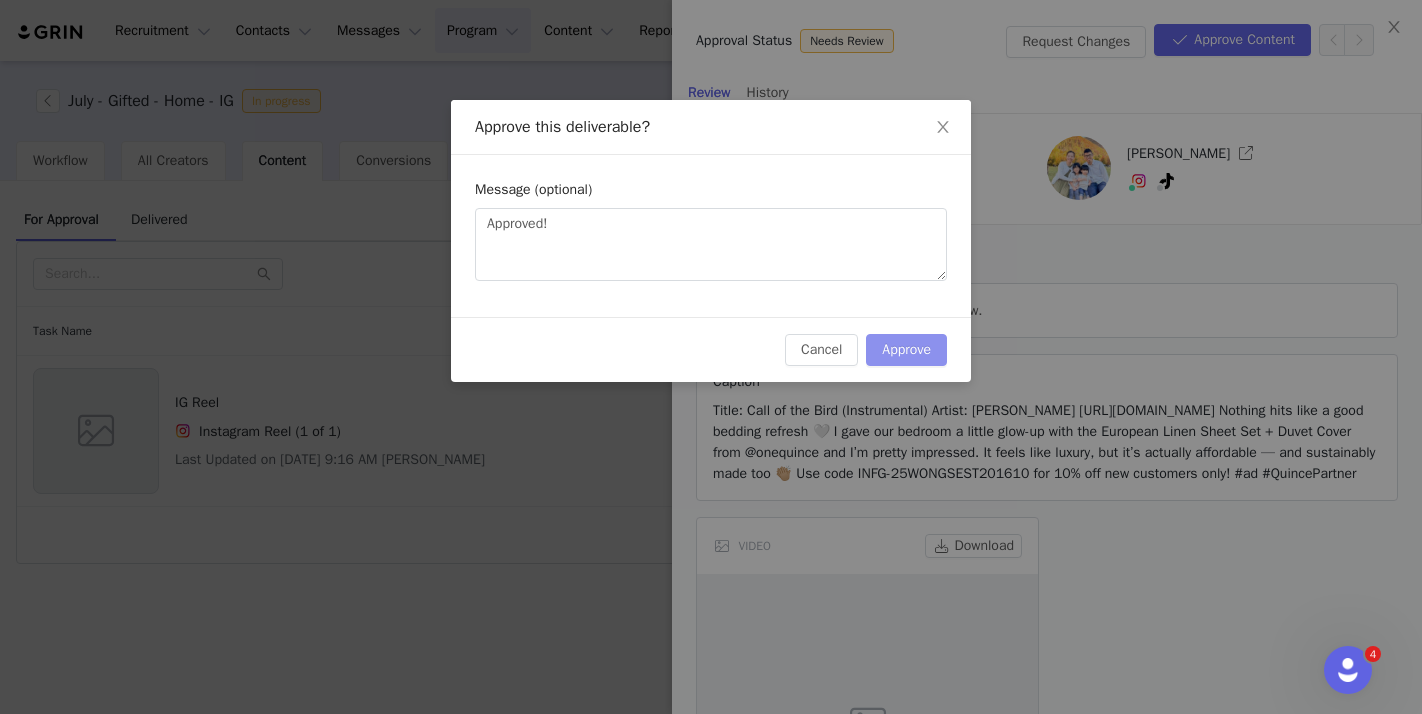 click on "Approve" at bounding box center (906, 350) 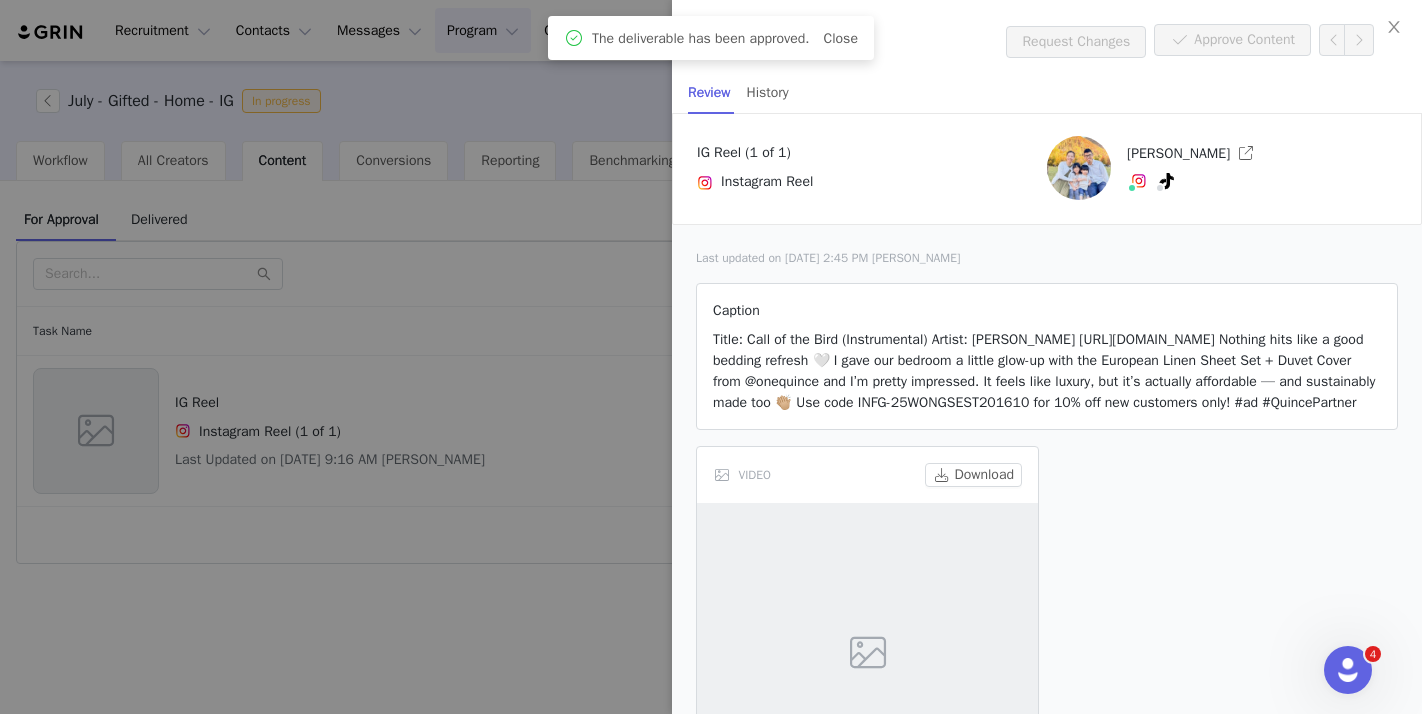 click at bounding box center [711, 357] 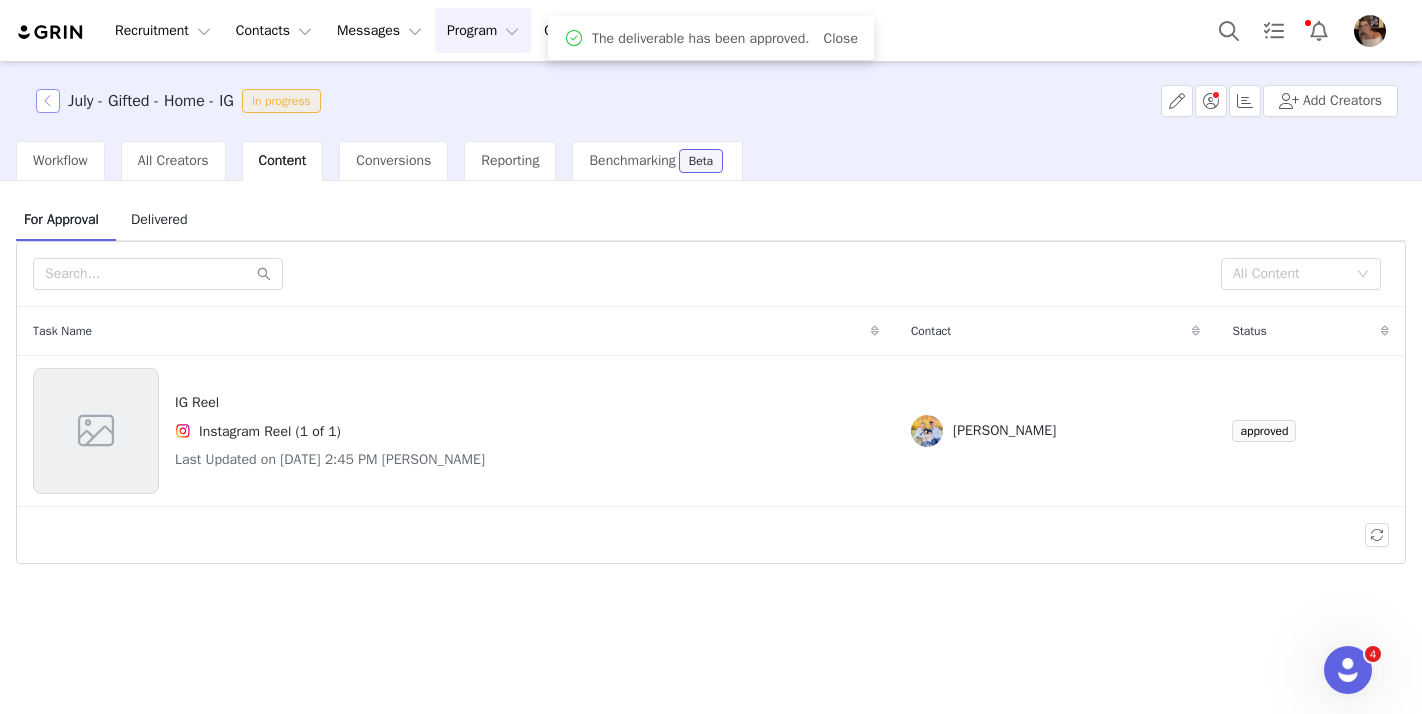 click at bounding box center [48, 101] 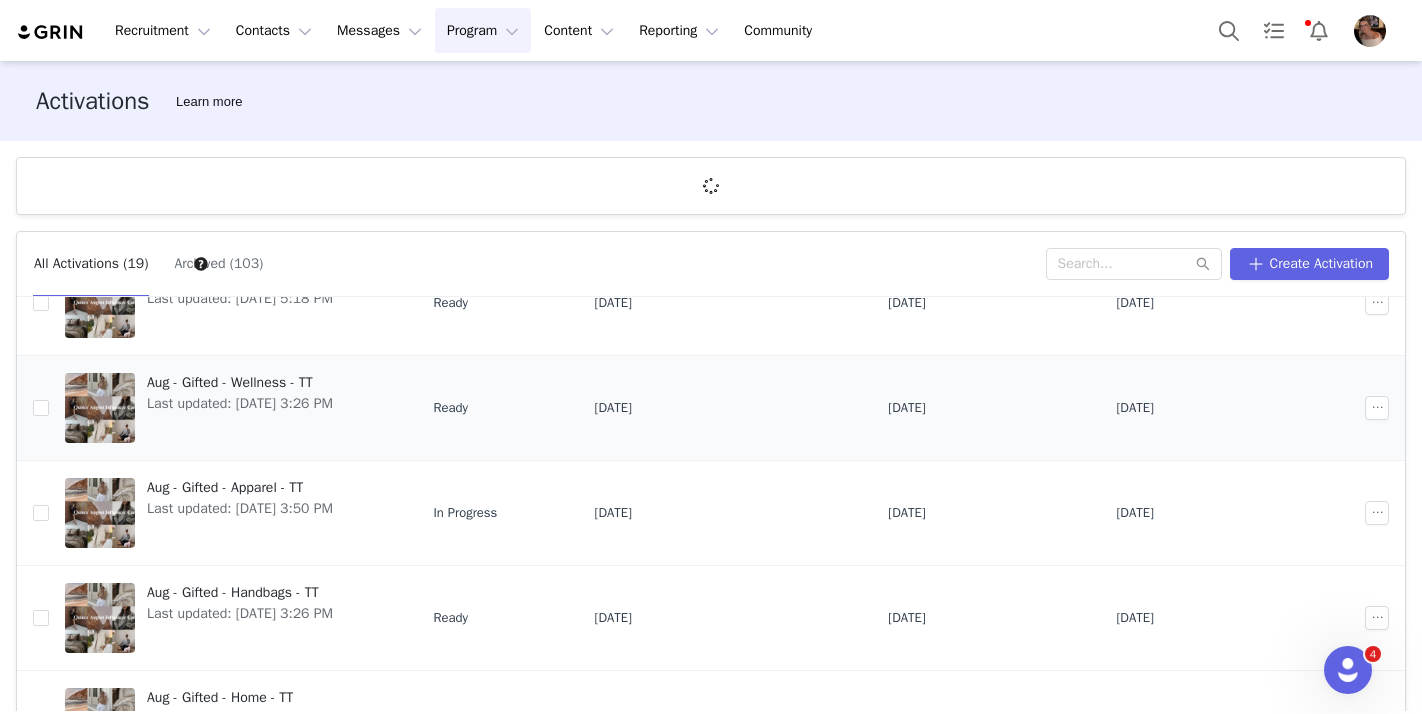 scroll, scrollTop: 684, scrollLeft: 0, axis: vertical 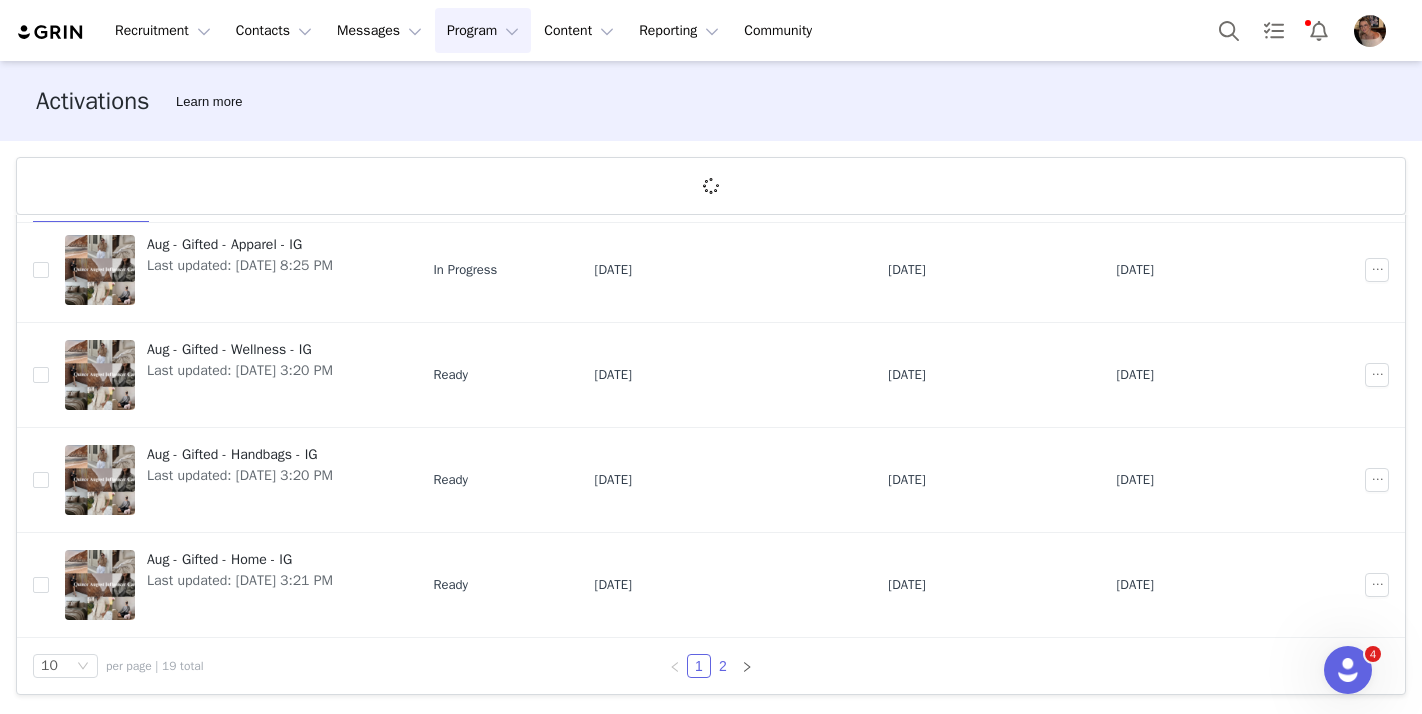 click on "2" at bounding box center [723, 666] 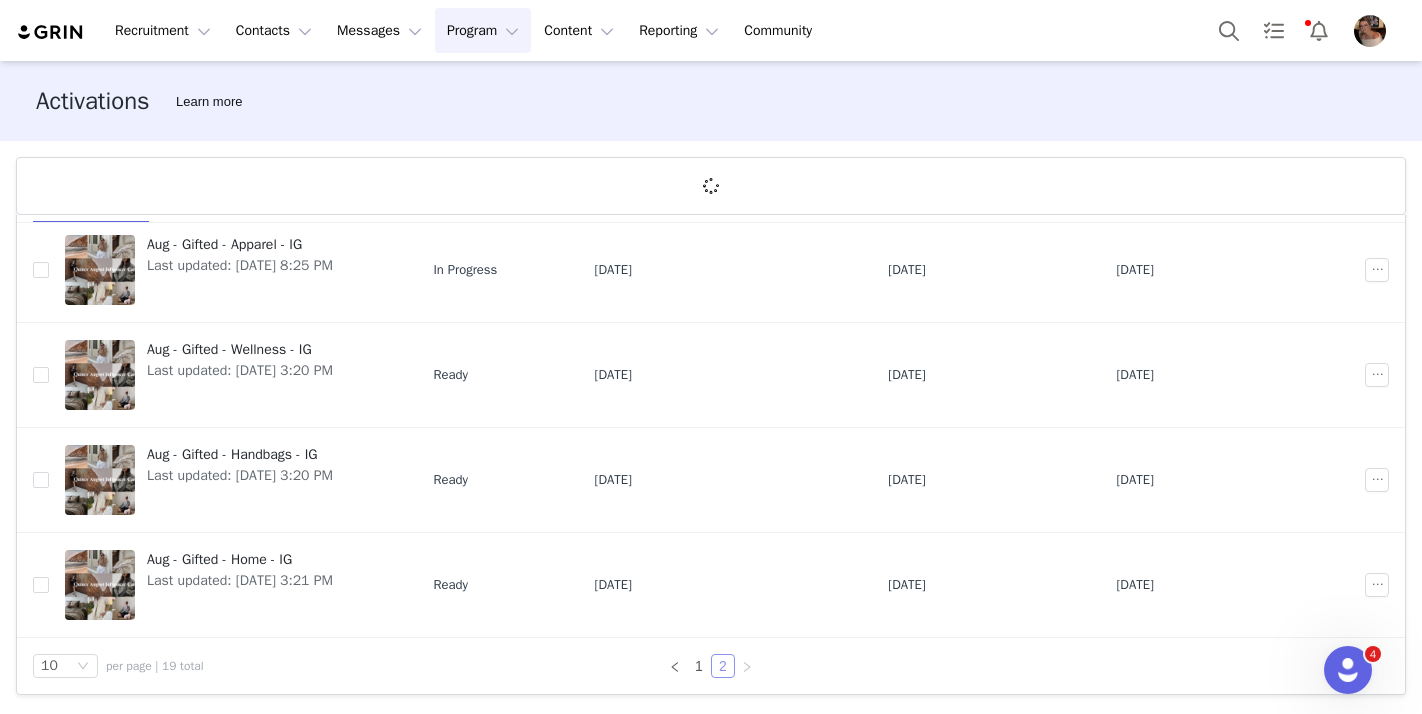 scroll, scrollTop: 0, scrollLeft: 0, axis: both 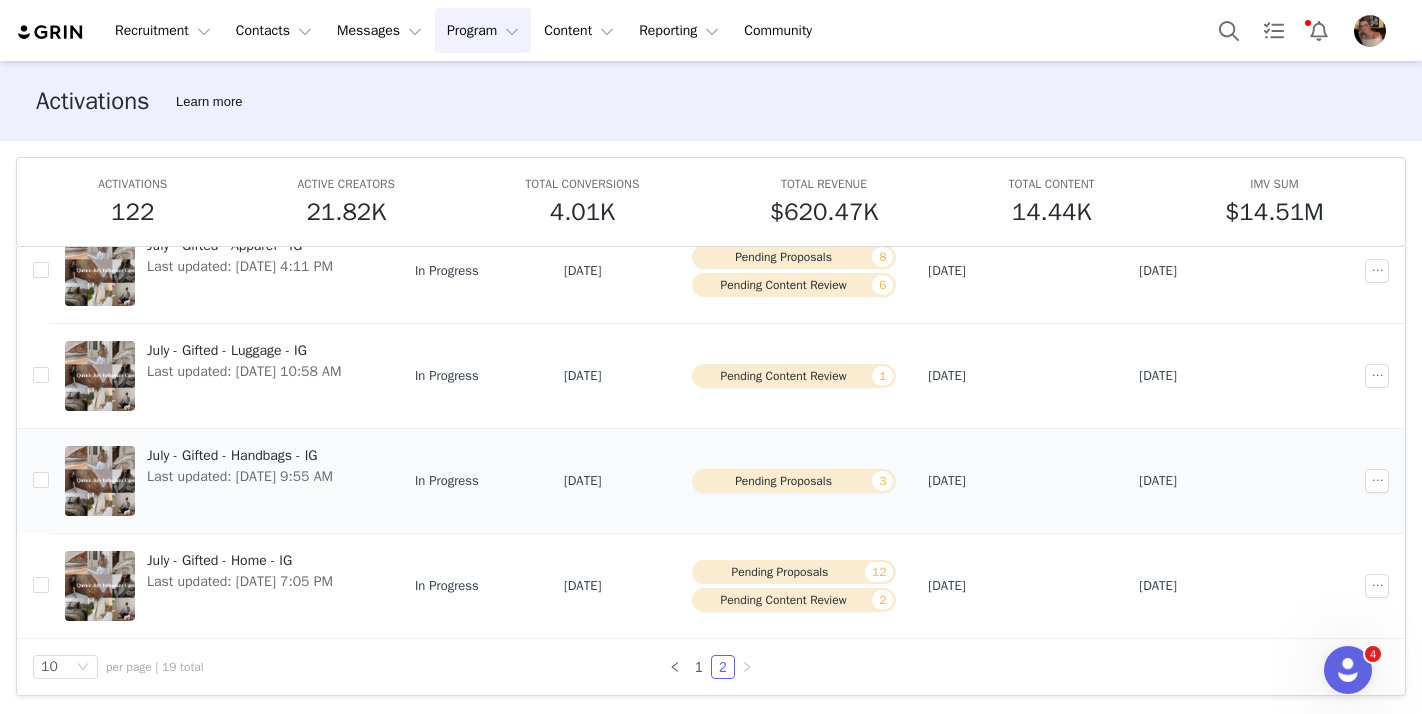 click on "Last updated: [DATE] 9:55 AM" at bounding box center (240, 476) 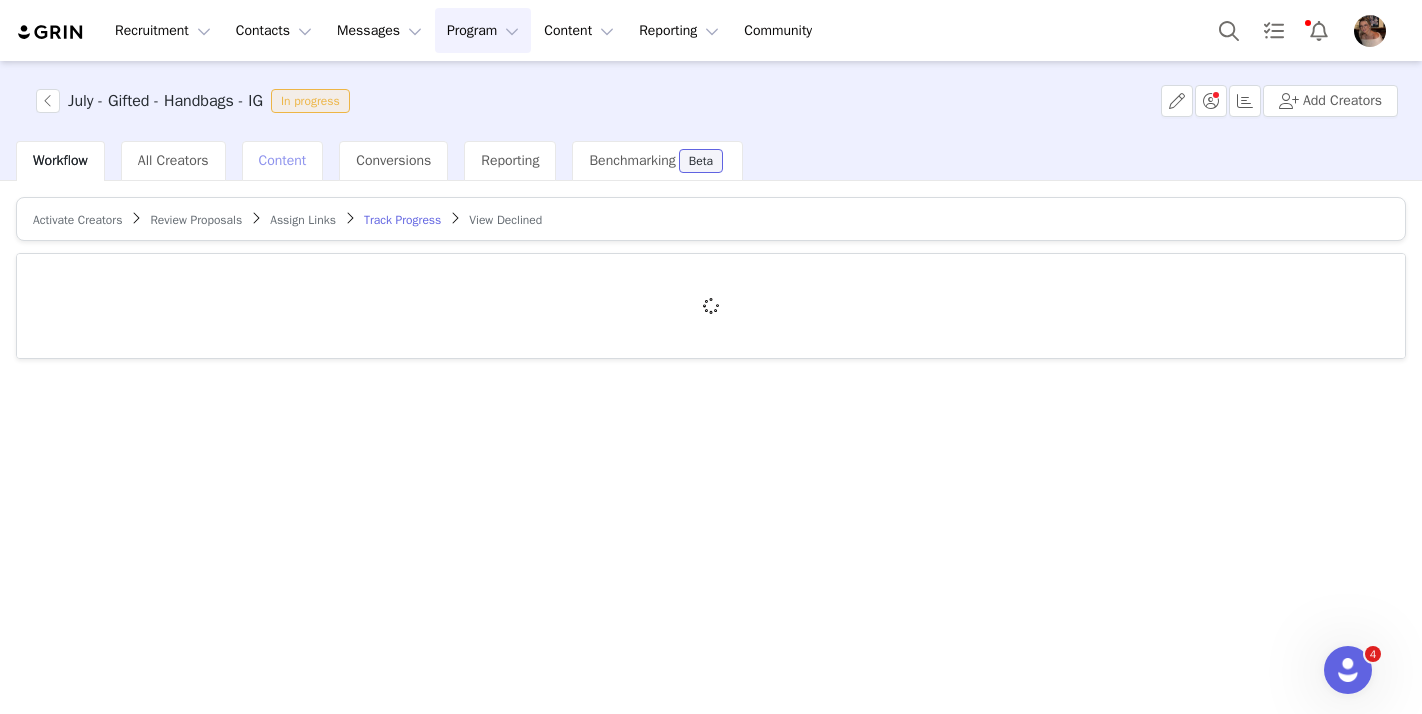 click on "Content" at bounding box center [283, 161] 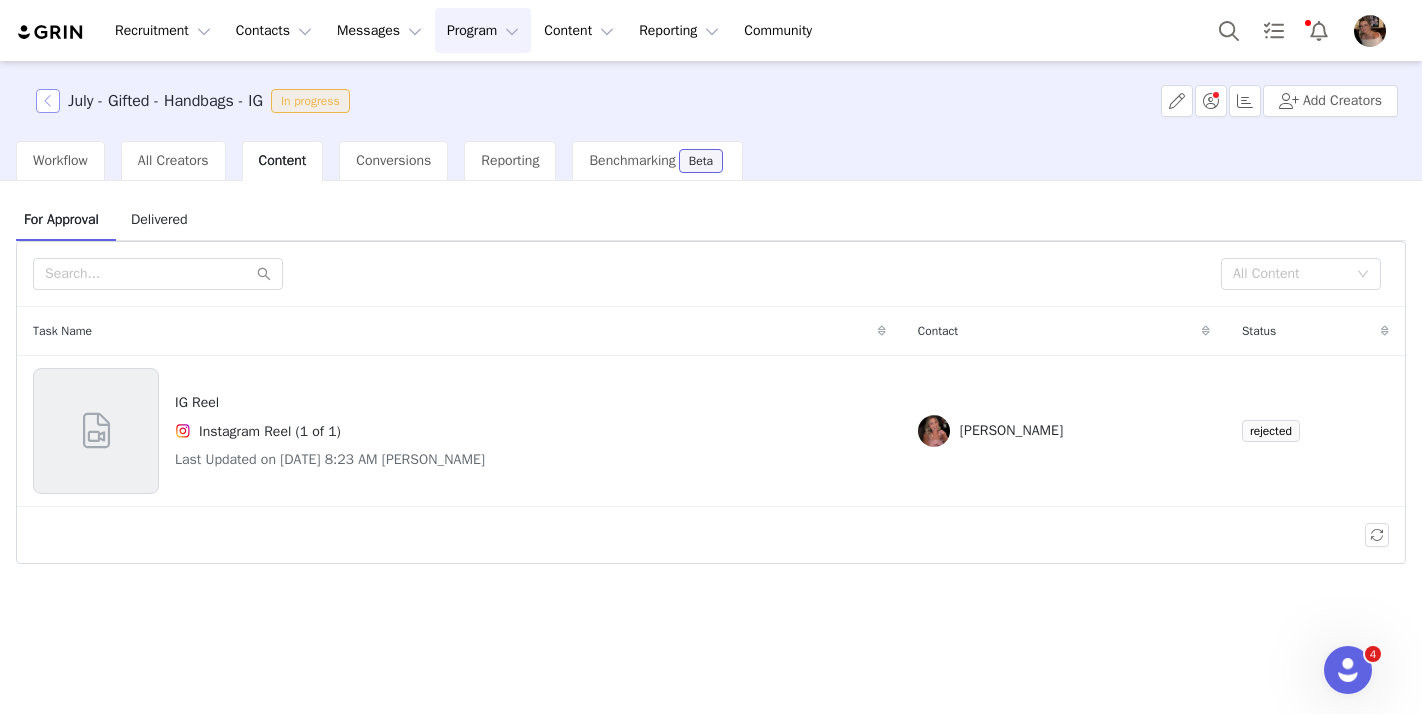 click at bounding box center [48, 101] 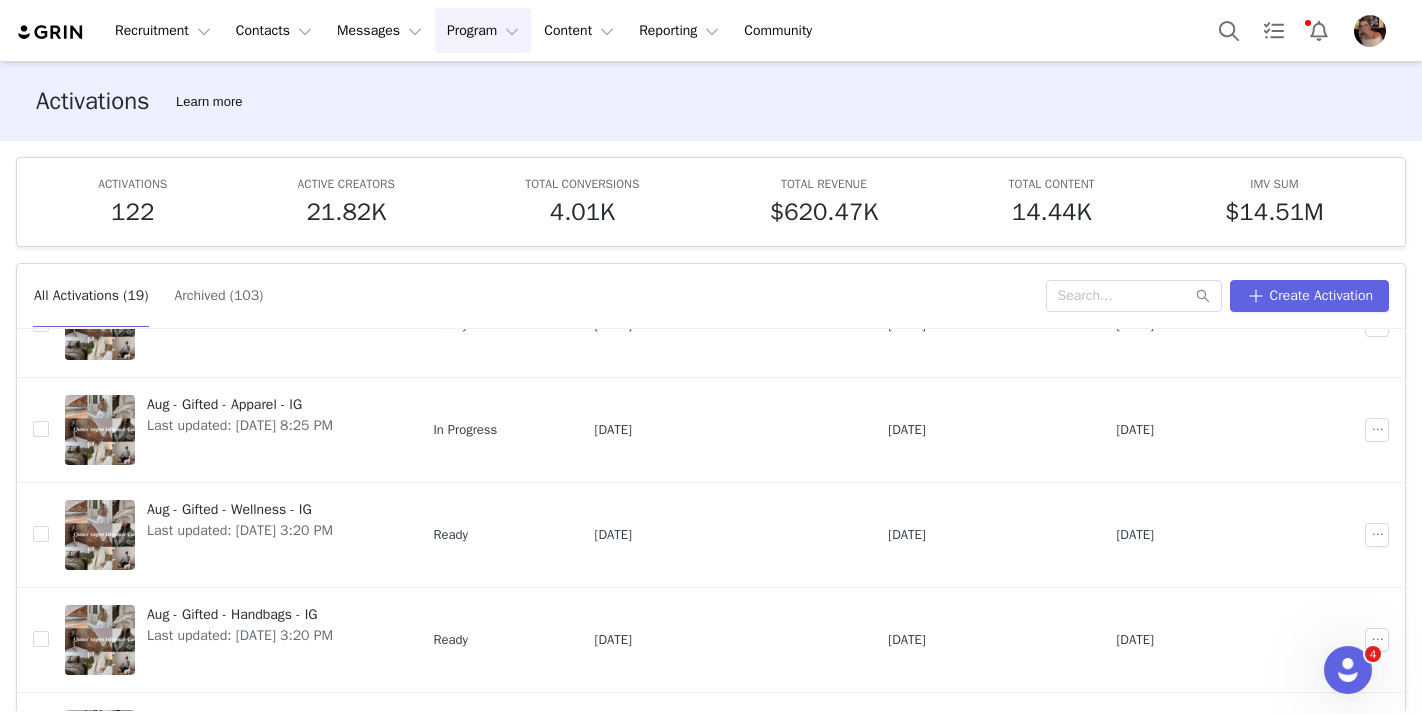 scroll, scrollTop: 684, scrollLeft: 0, axis: vertical 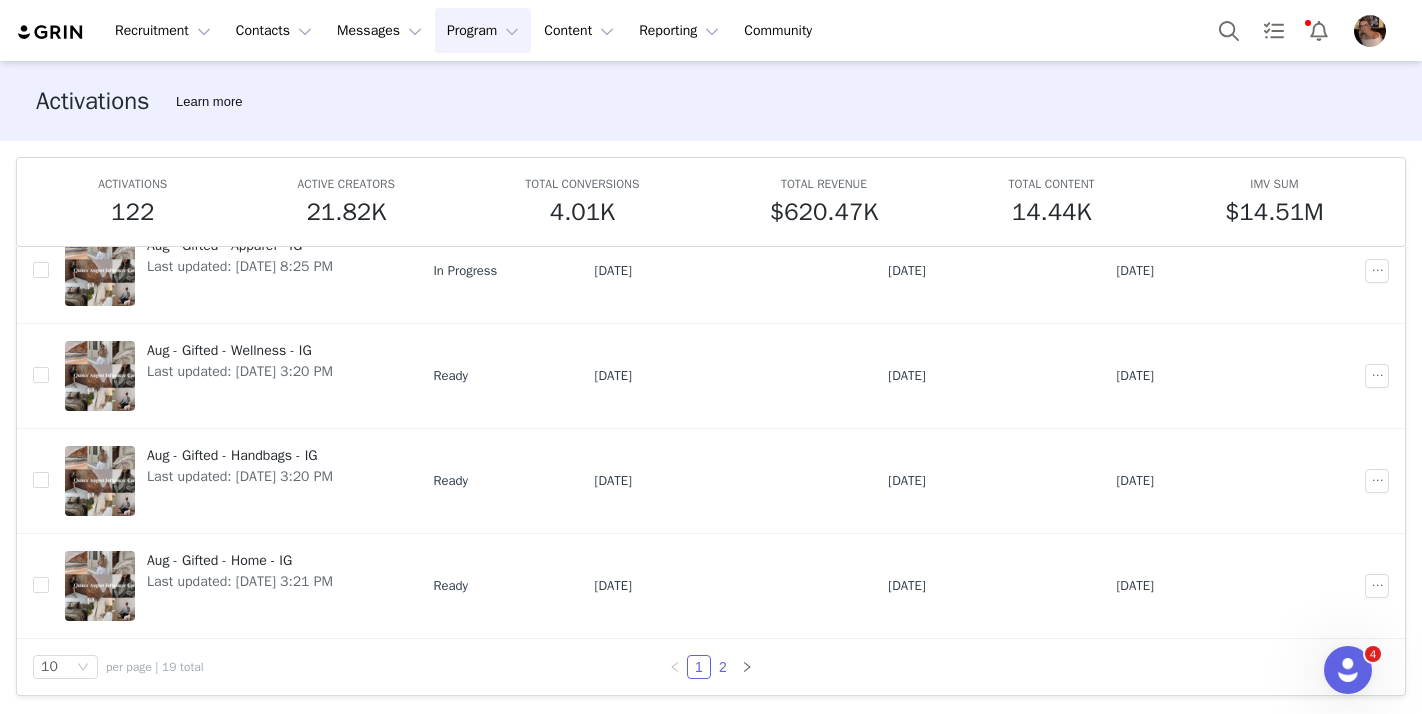click on "2" at bounding box center (723, 667) 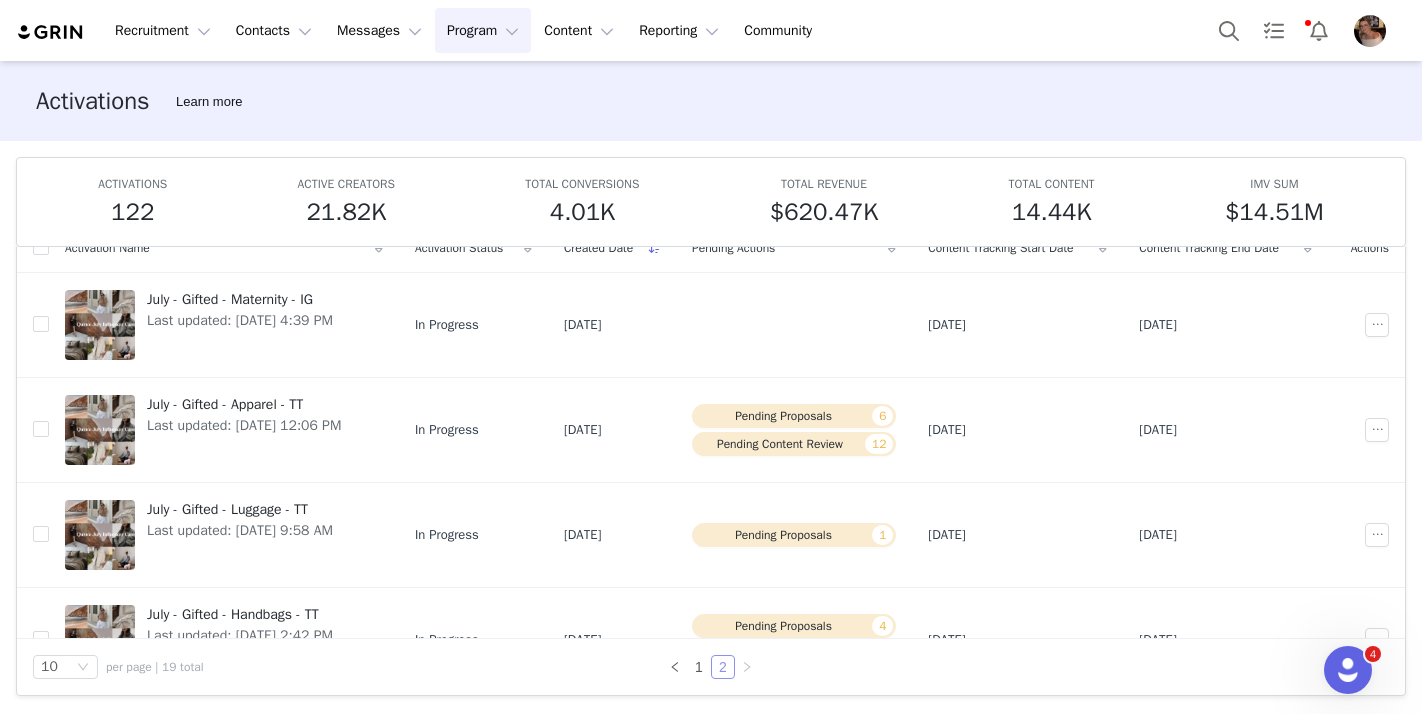 scroll, scrollTop: 579, scrollLeft: 0, axis: vertical 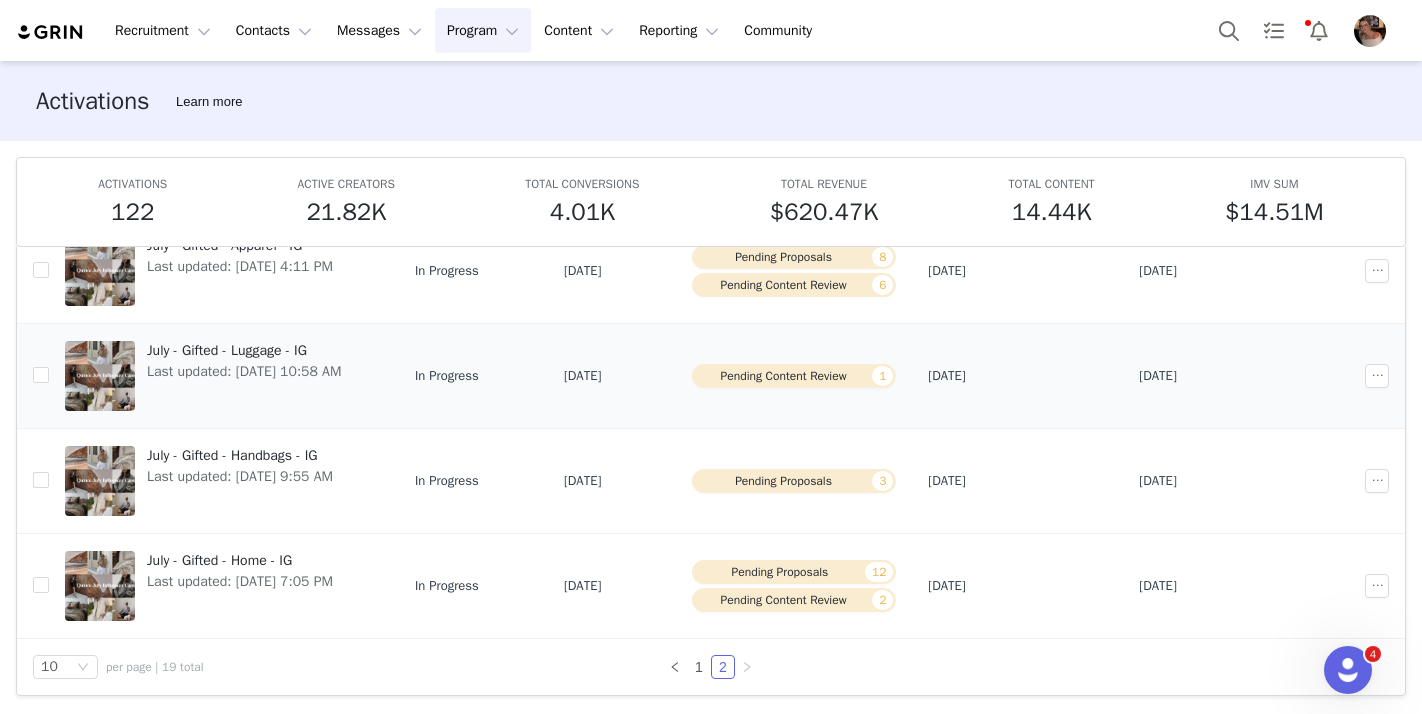 click on "Last updated: [DATE] 10:58 AM" at bounding box center [244, 371] 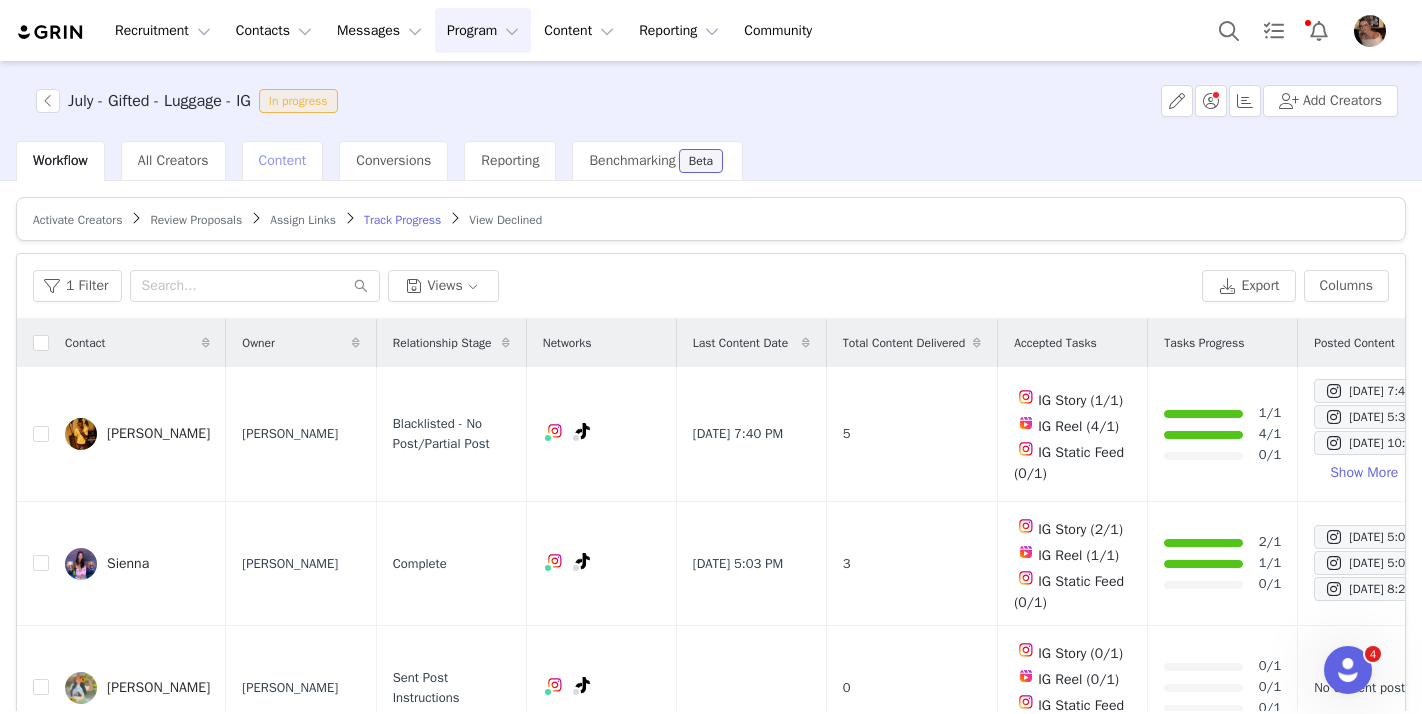 click on "Content" at bounding box center (283, 160) 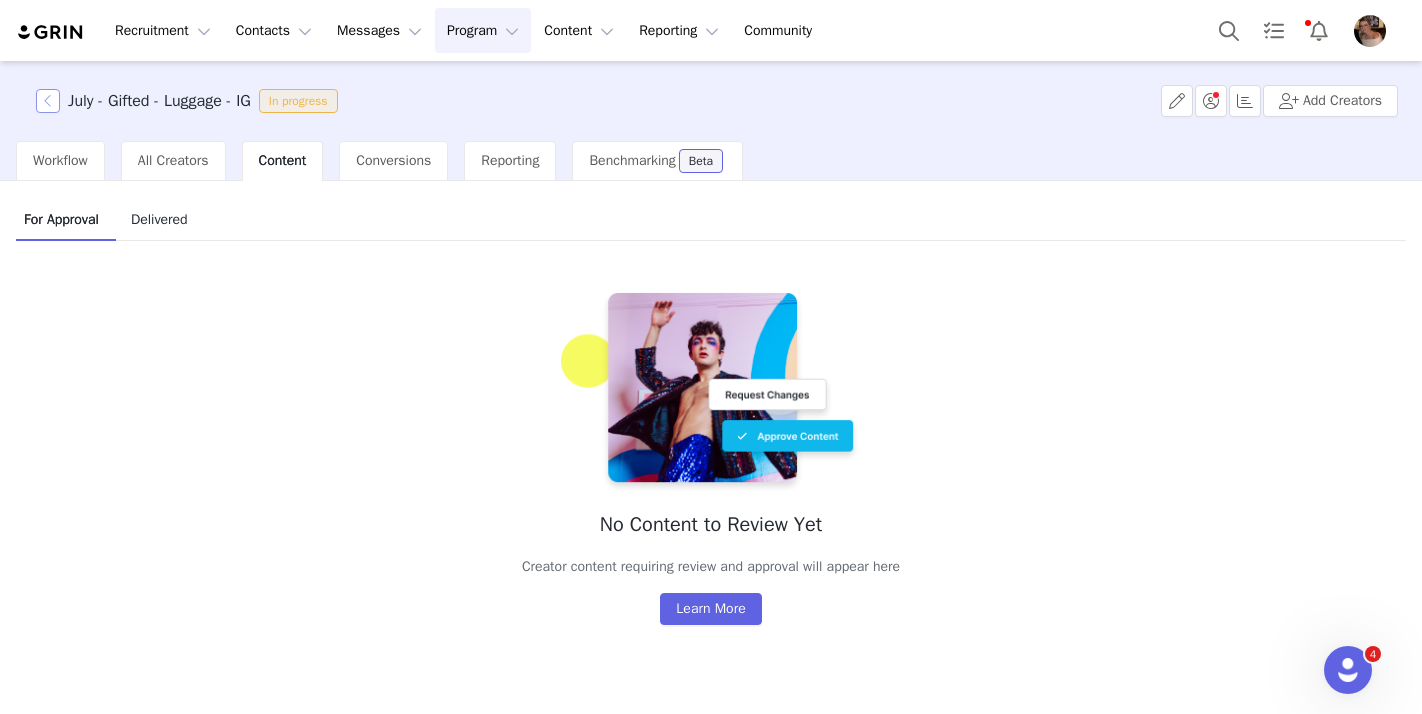 click at bounding box center (48, 101) 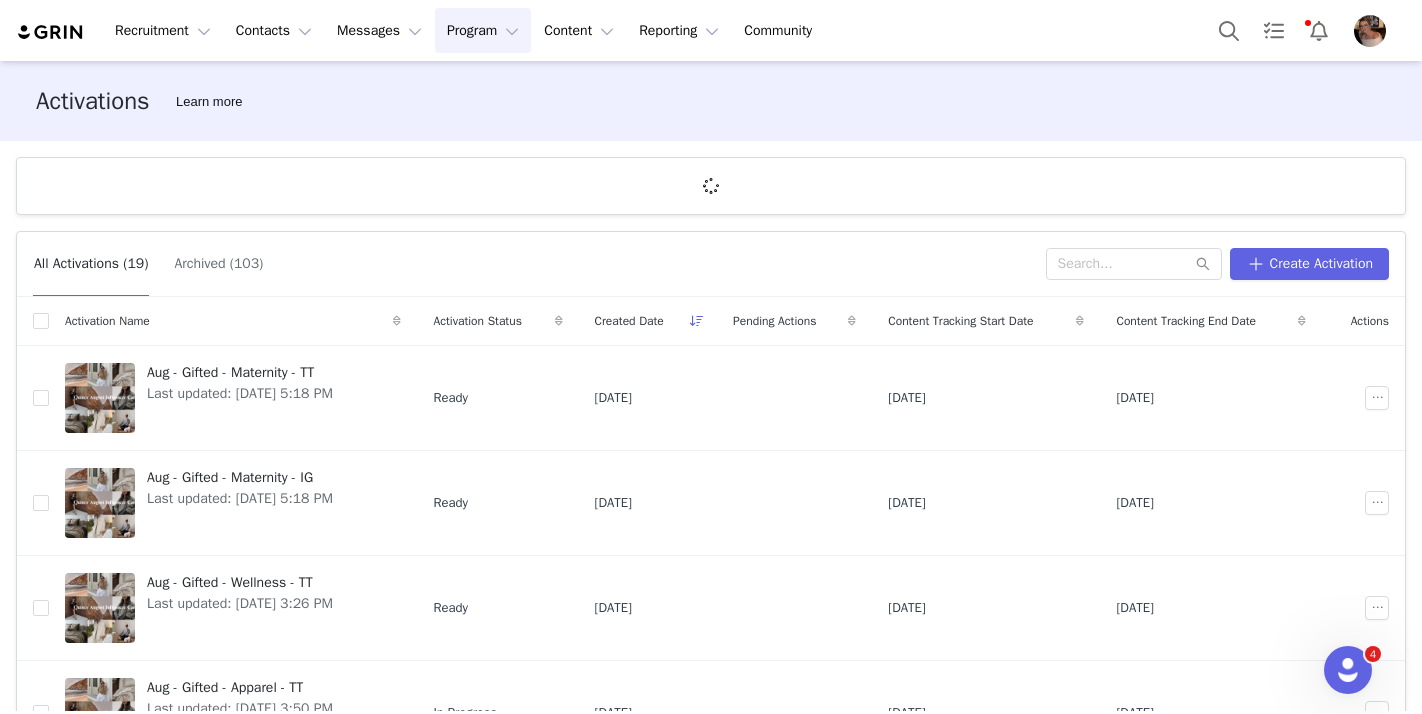 scroll, scrollTop: 684, scrollLeft: 0, axis: vertical 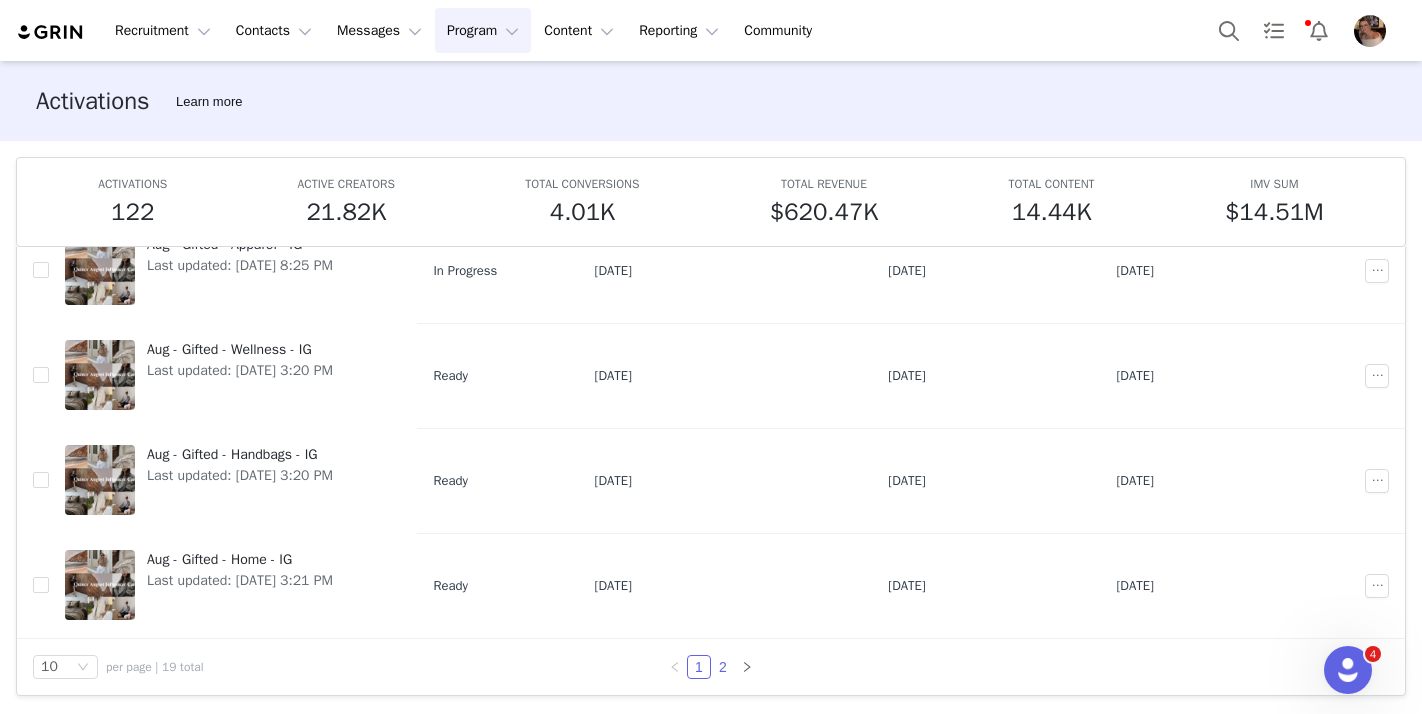 click on "2" at bounding box center [723, 667] 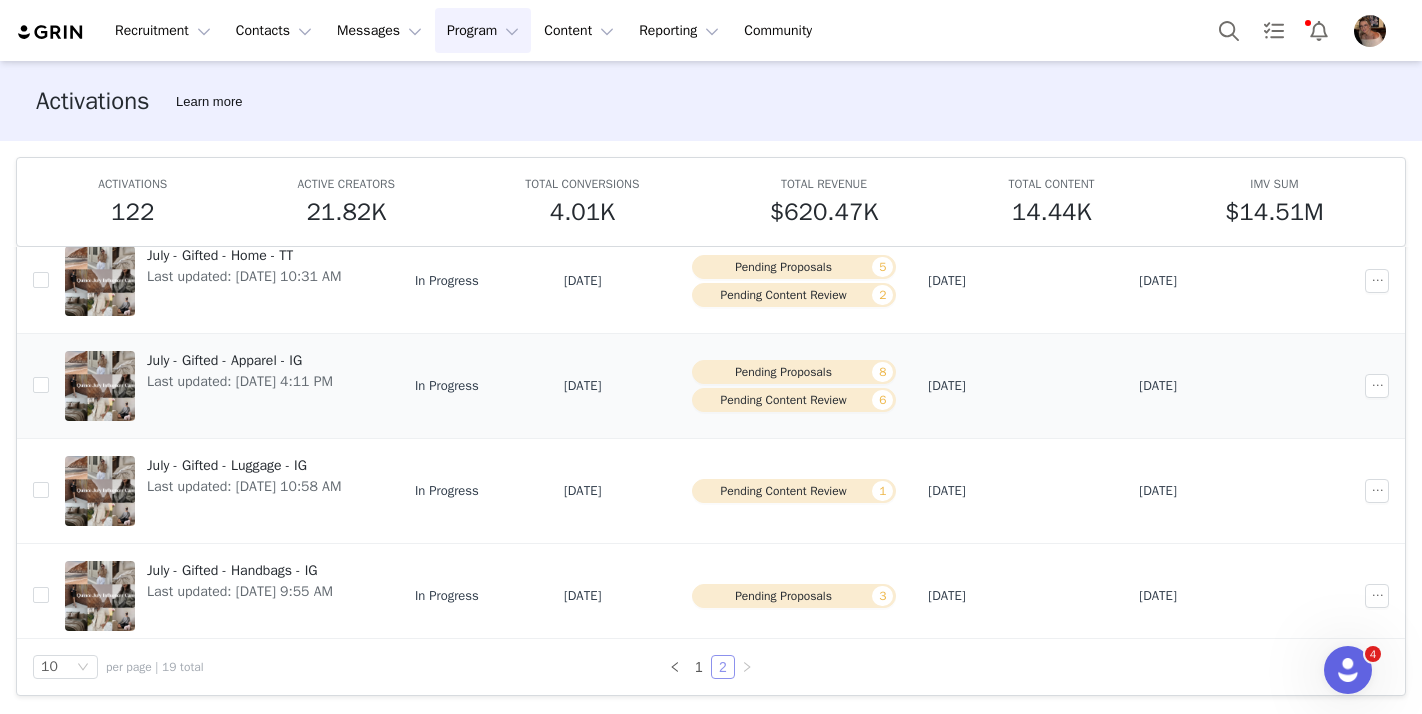scroll, scrollTop: 399, scrollLeft: 0, axis: vertical 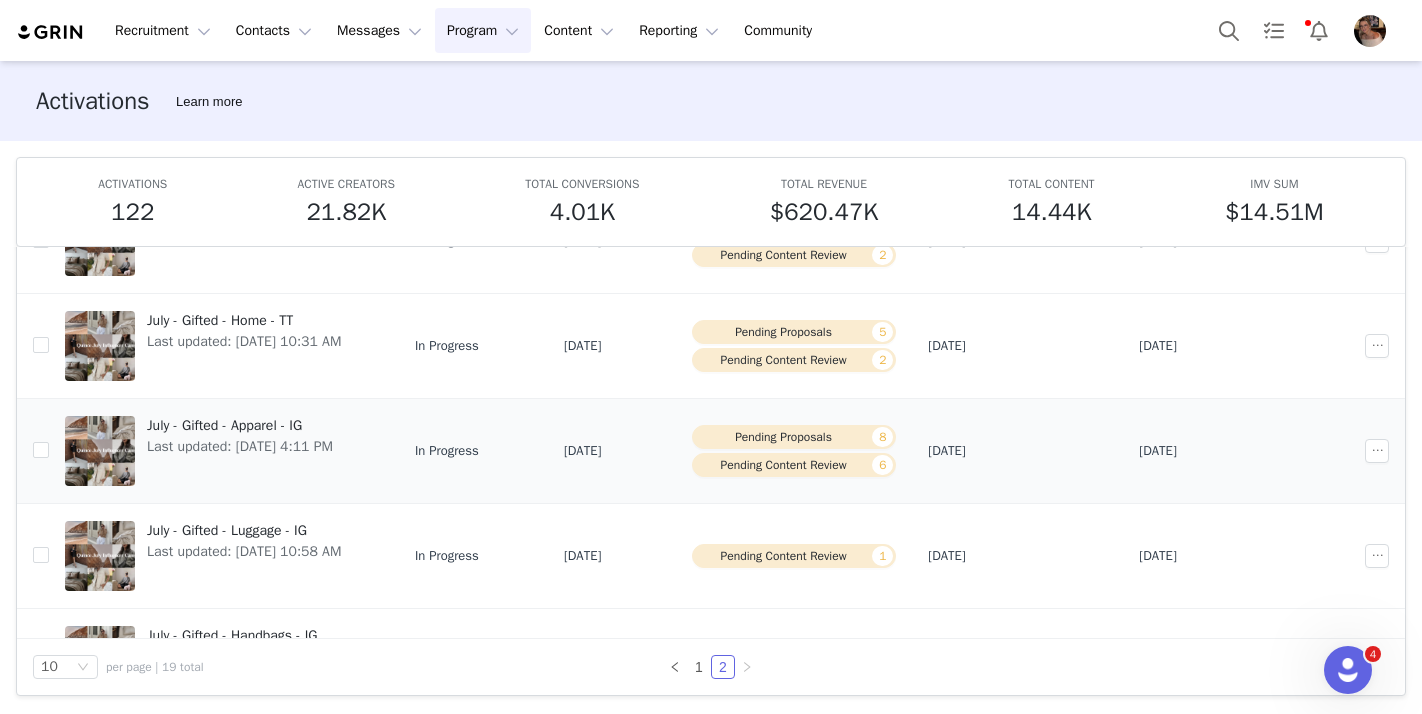 click on "July - Gifted - Apparel - IG" at bounding box center (240, 425) 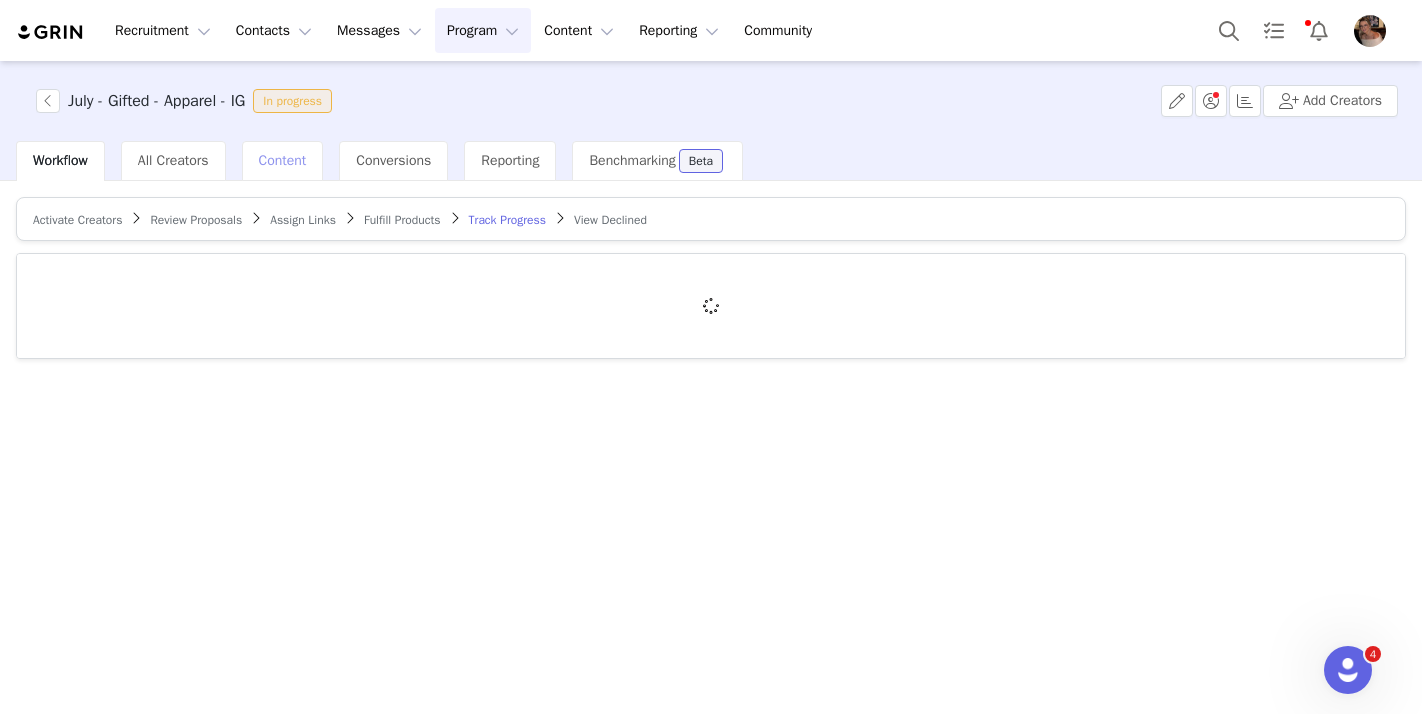 click on "Content" at bounding box center [283, 160] 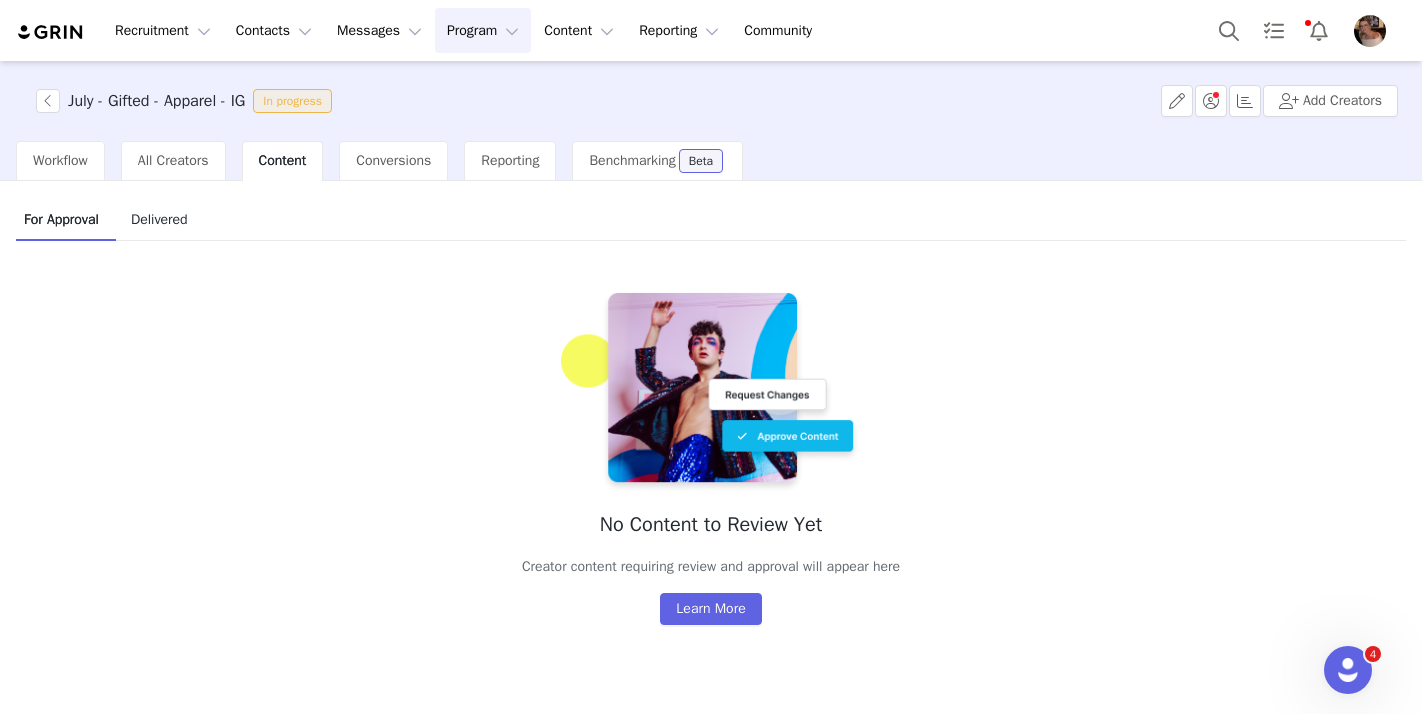 click on "July - Gifted - Apparel - IG In progress" at bounding box center (182, 101) 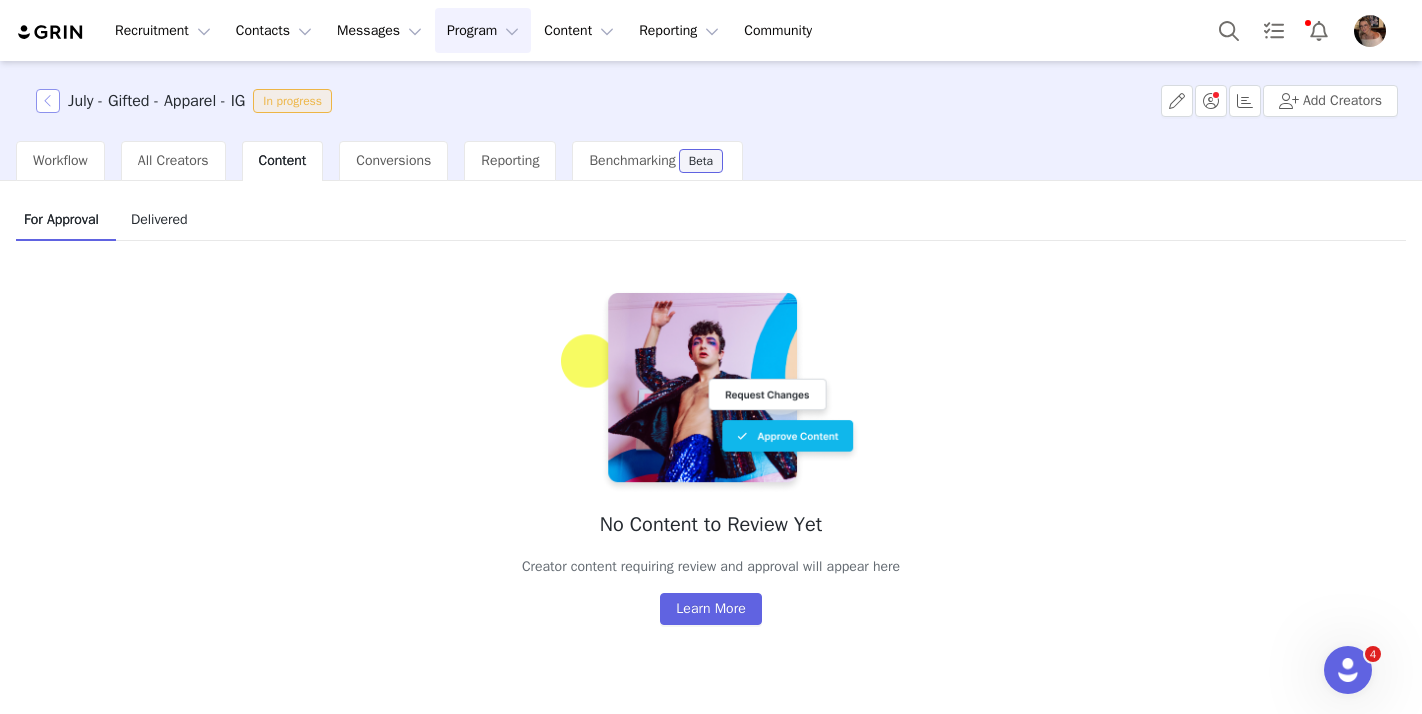 click at bounding box center [48, 101] 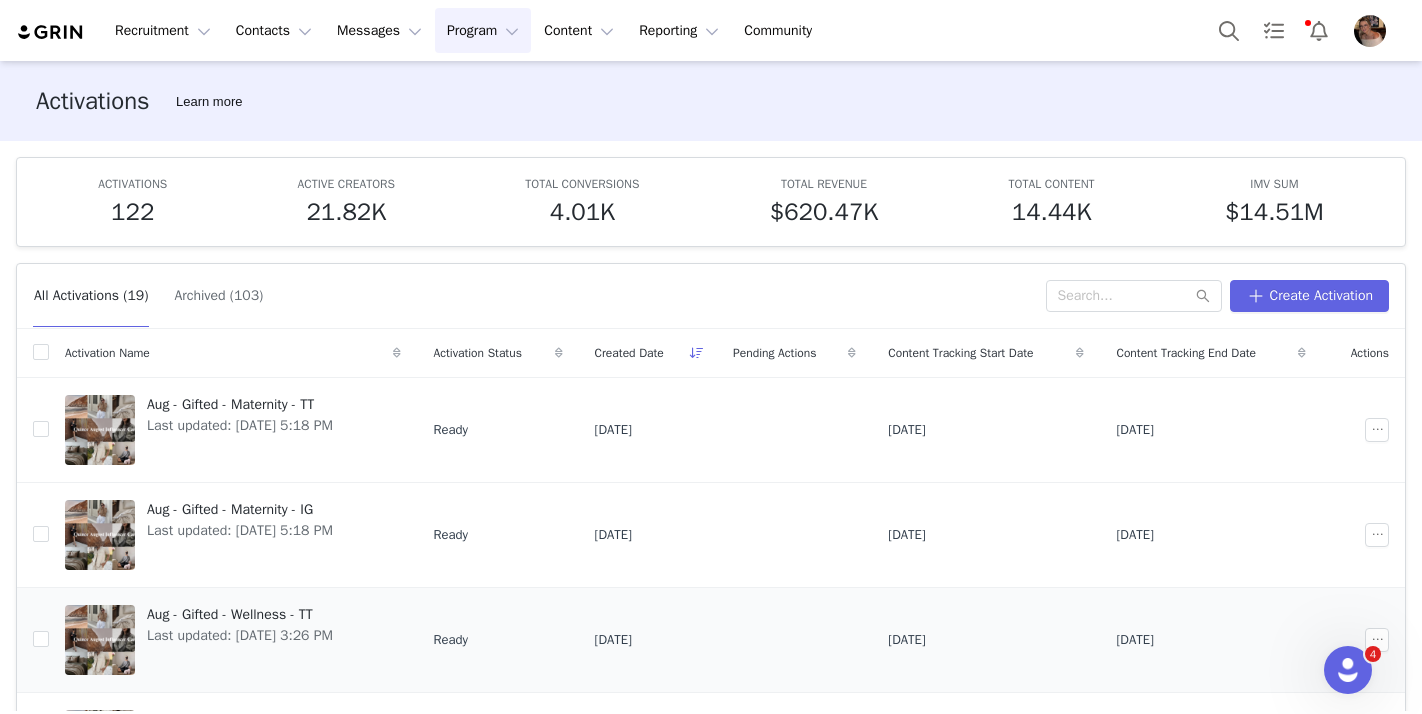 scroll, scrollTop: 684, scrollLeft: 0, axis: vertical 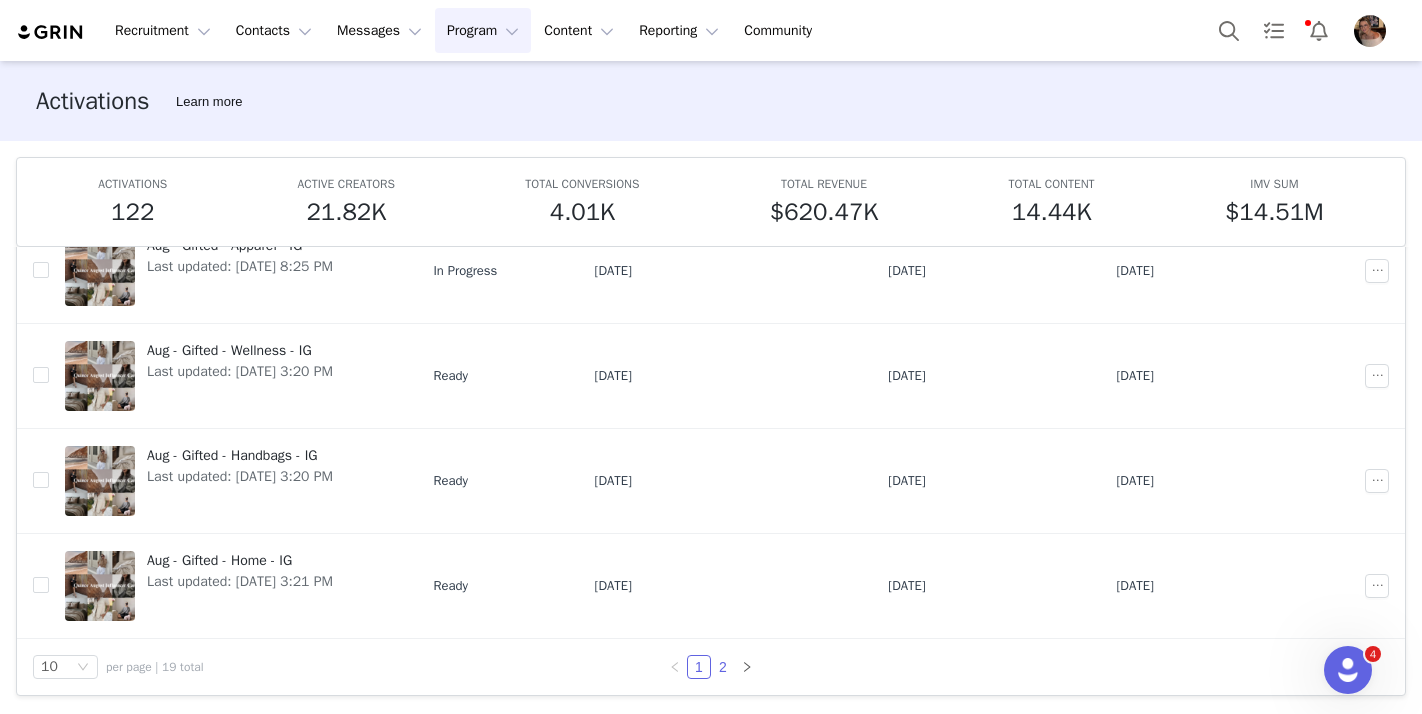 click on "2" at bounding box center [723, 667] 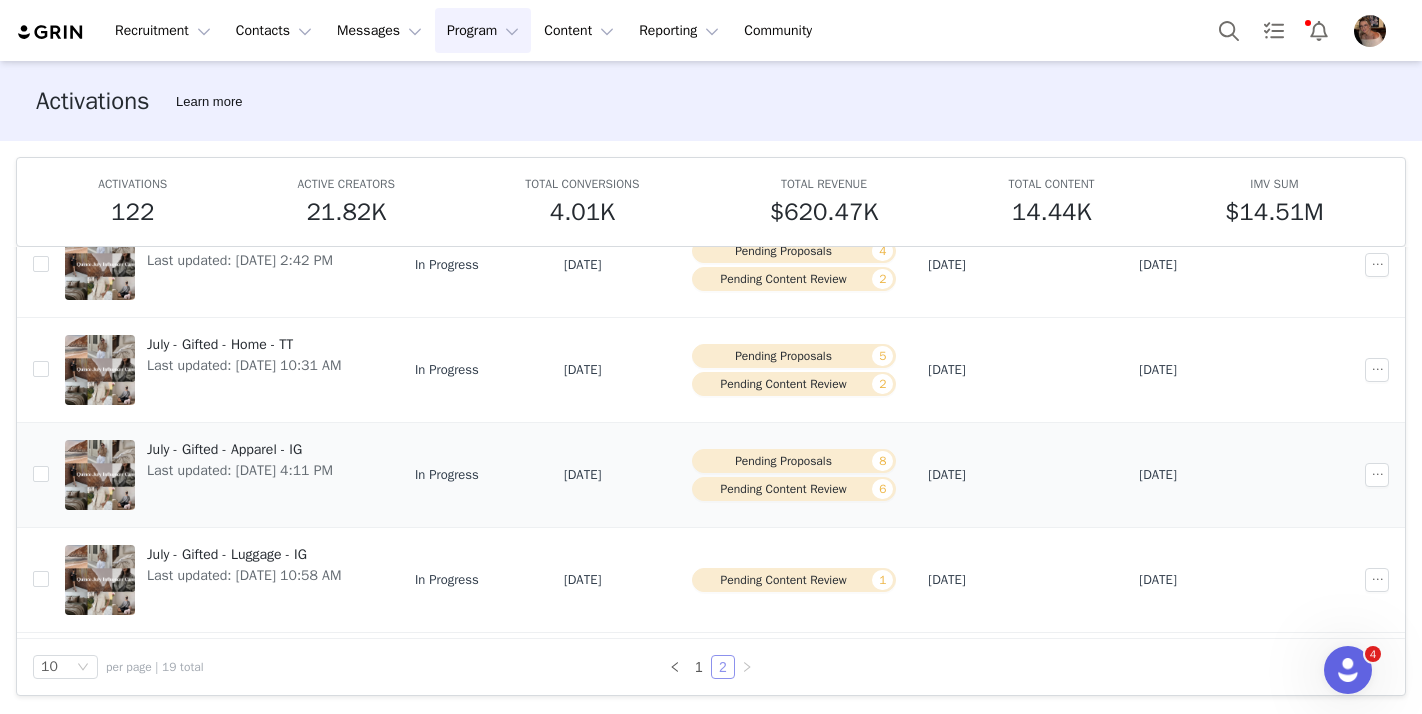 scroll, scrollTop: 340, scrollLeft: 0, axis: vertical 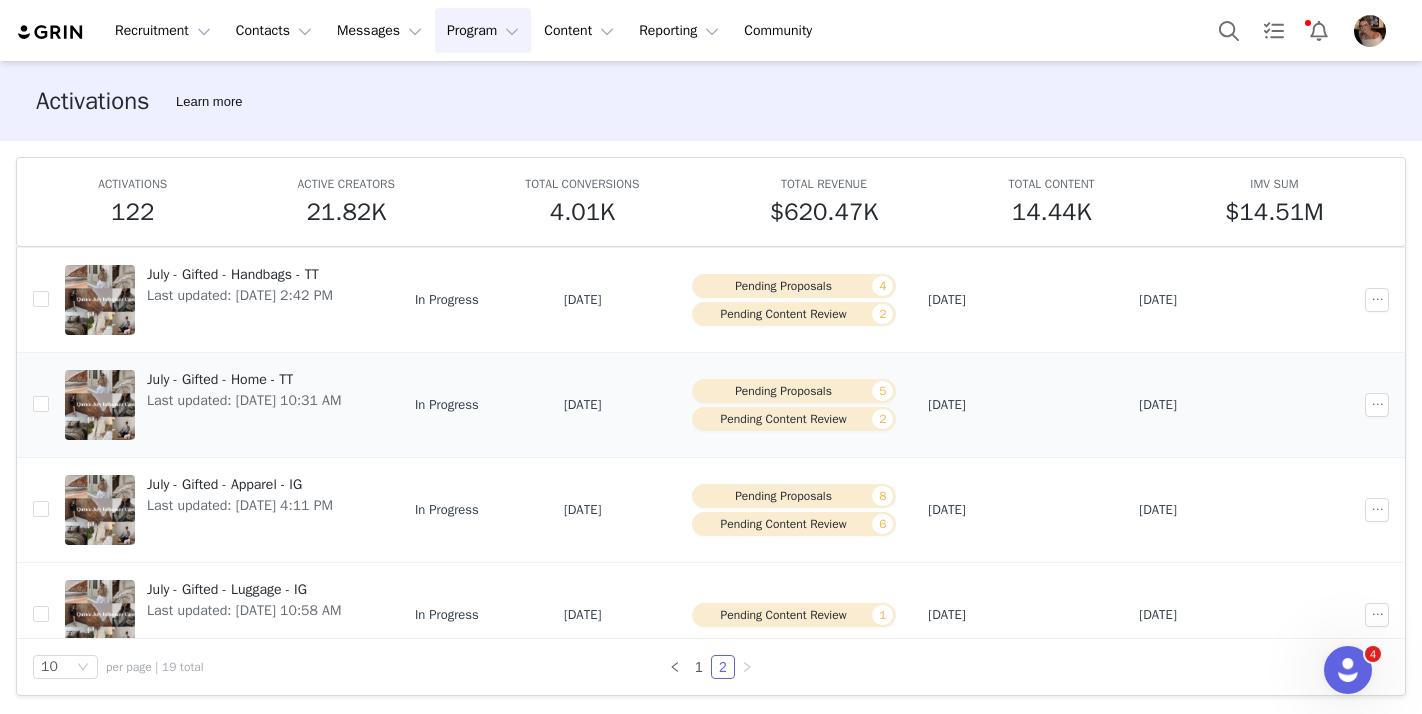click on "Last updated: [DATE] 10:31 AM" at bounding box center (244, 400) 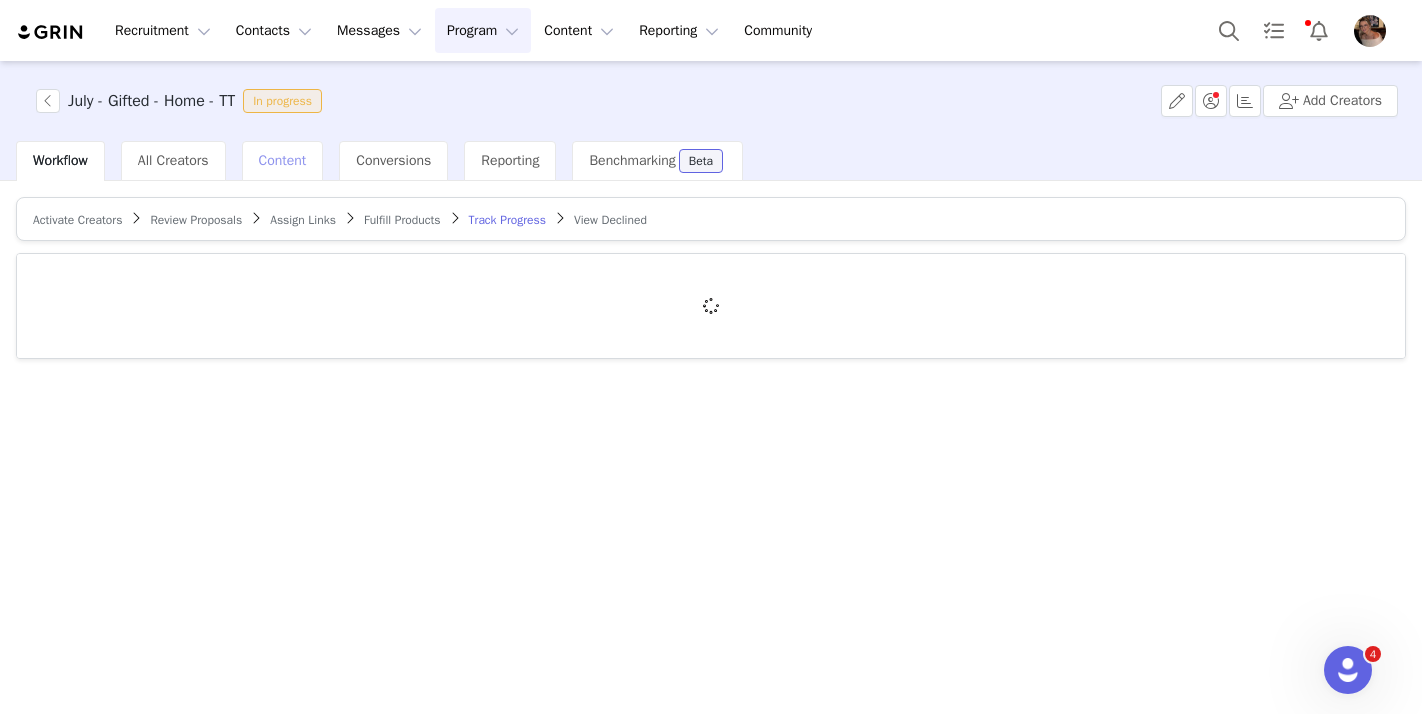 click on "Content" at bounding box center (283, 161) 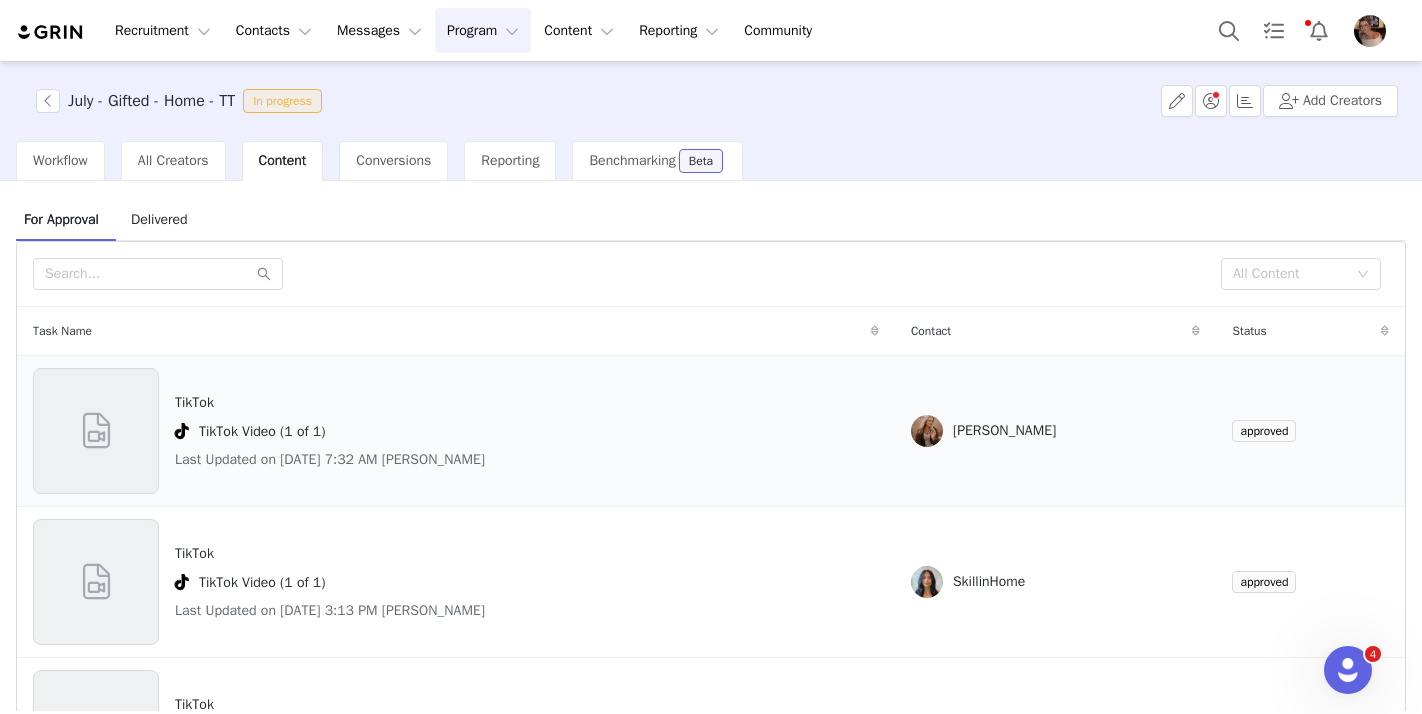 scroll, scrollTop: 87, scrollLeft: 0, axis: vertical 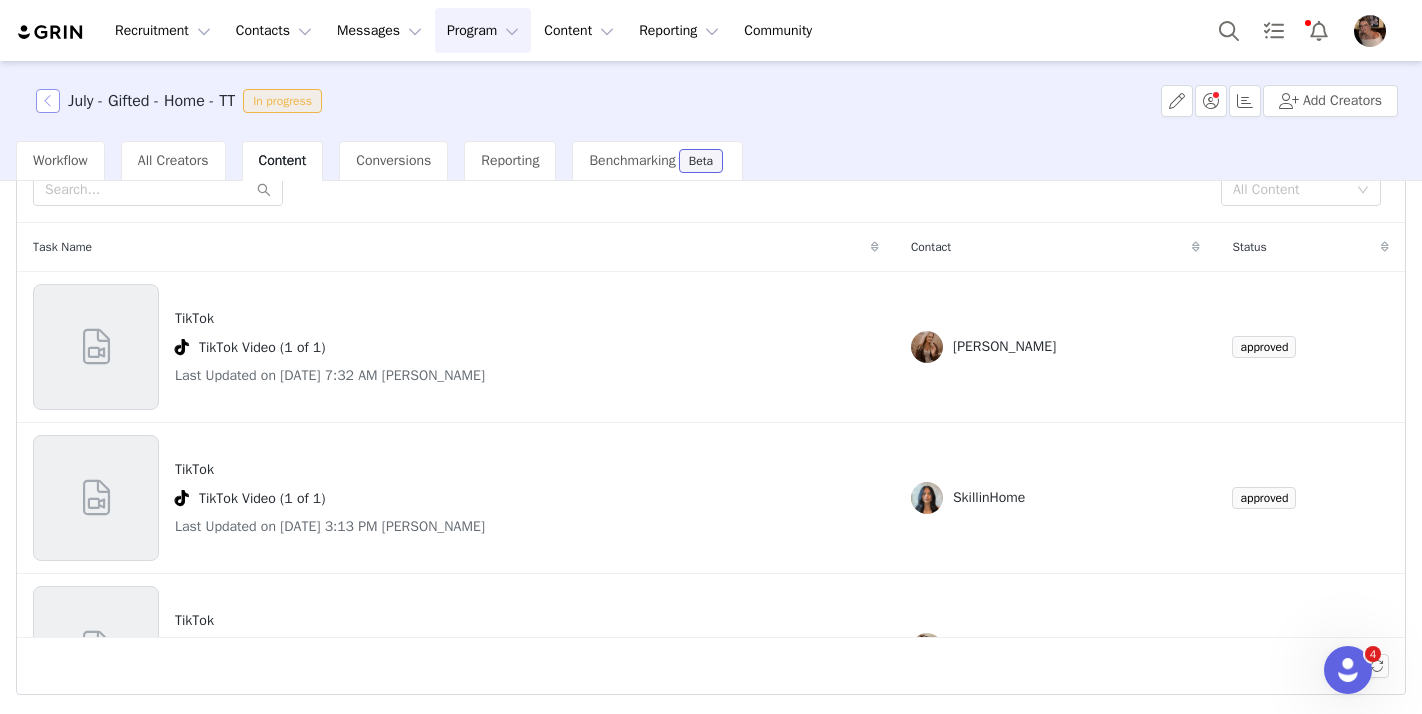 click at bounding box center (48, 101) 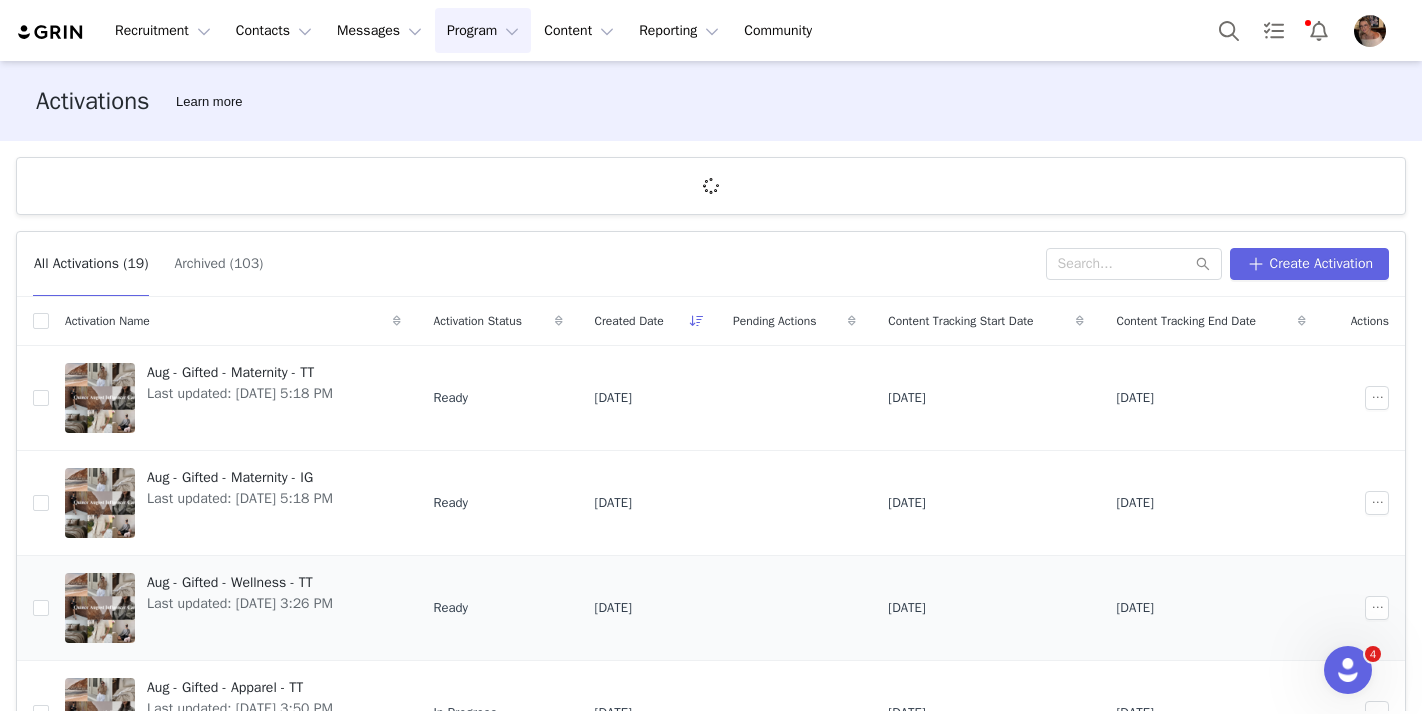 scroll, scrollTop: 684, scrollLeft: 0, axis: vertical 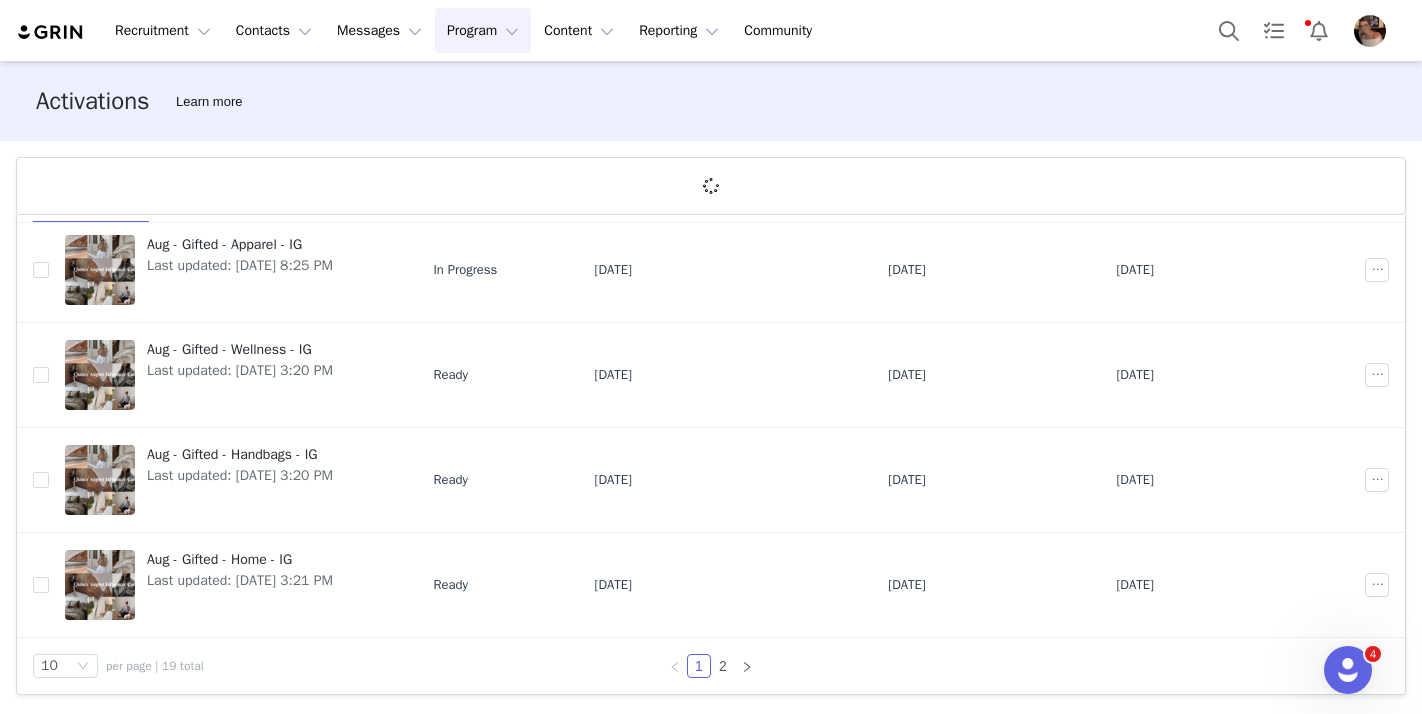 click on "1 2" at bounding box center [711, 666] 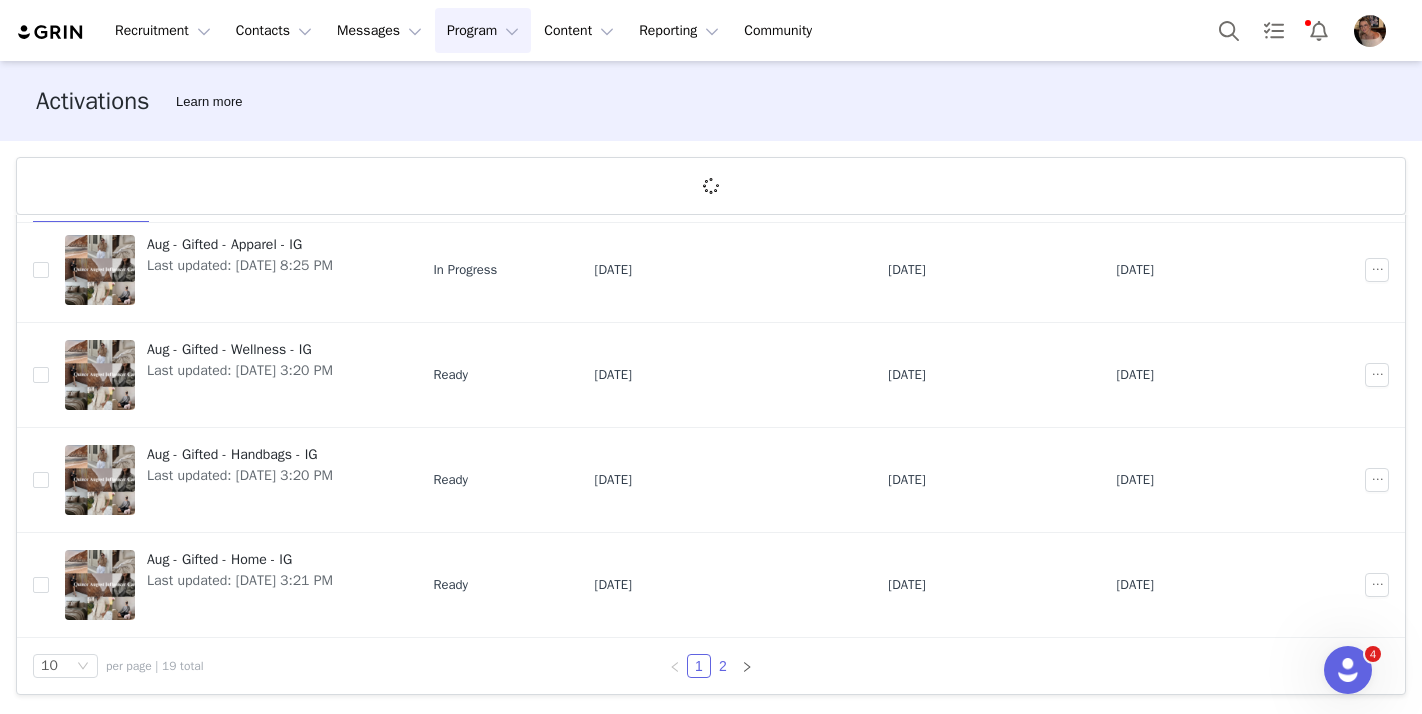 click on "2" at bounding box center (723, 666) 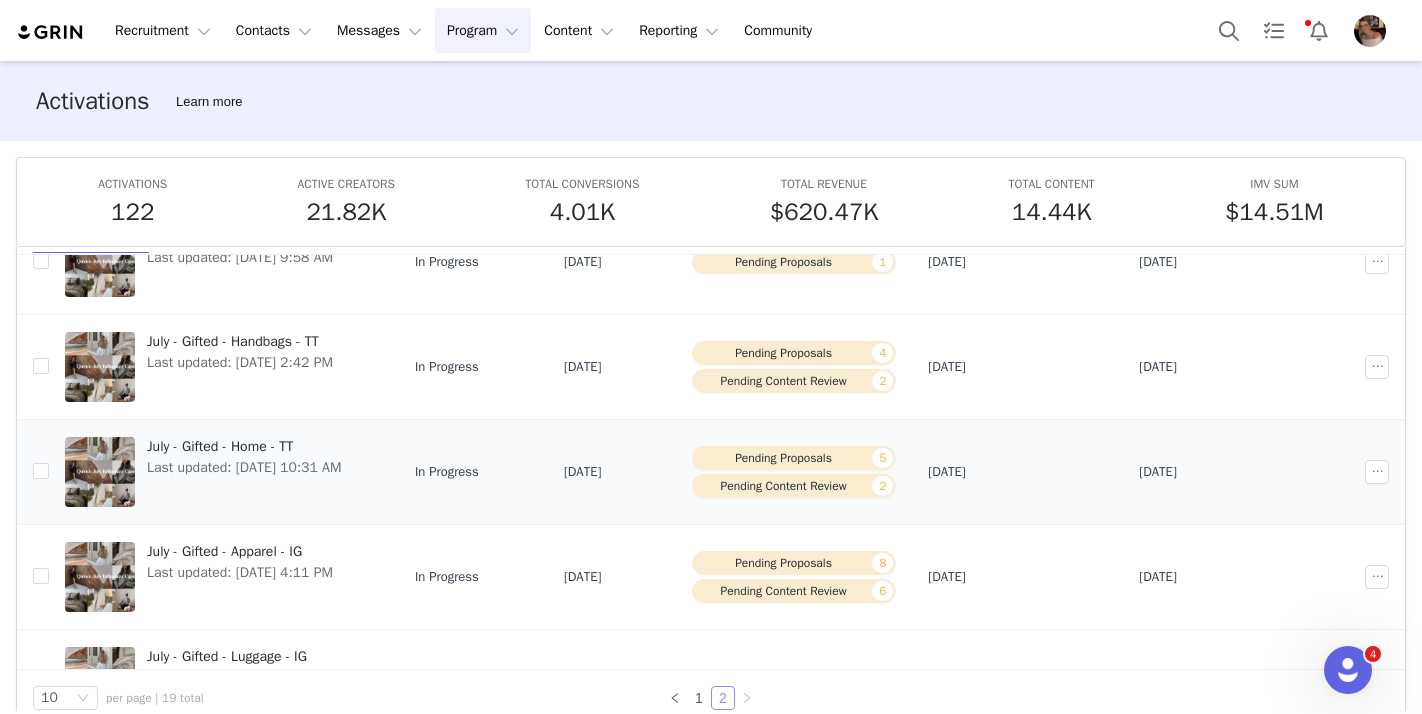 scroll, scrollTop: 234, scrollLeft: 0, axis: vertical 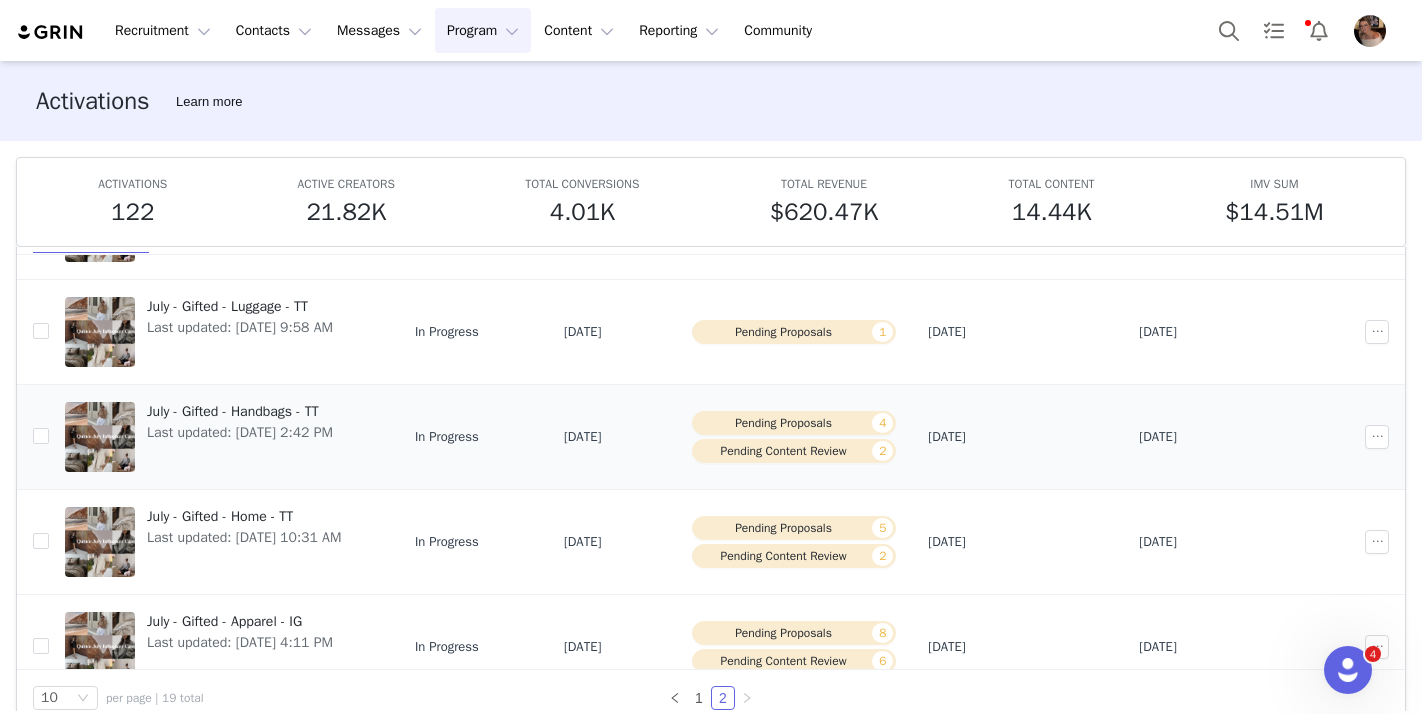 click on "Last updated: [DATE] 2:42 PM" at bounding box center [240, 432] 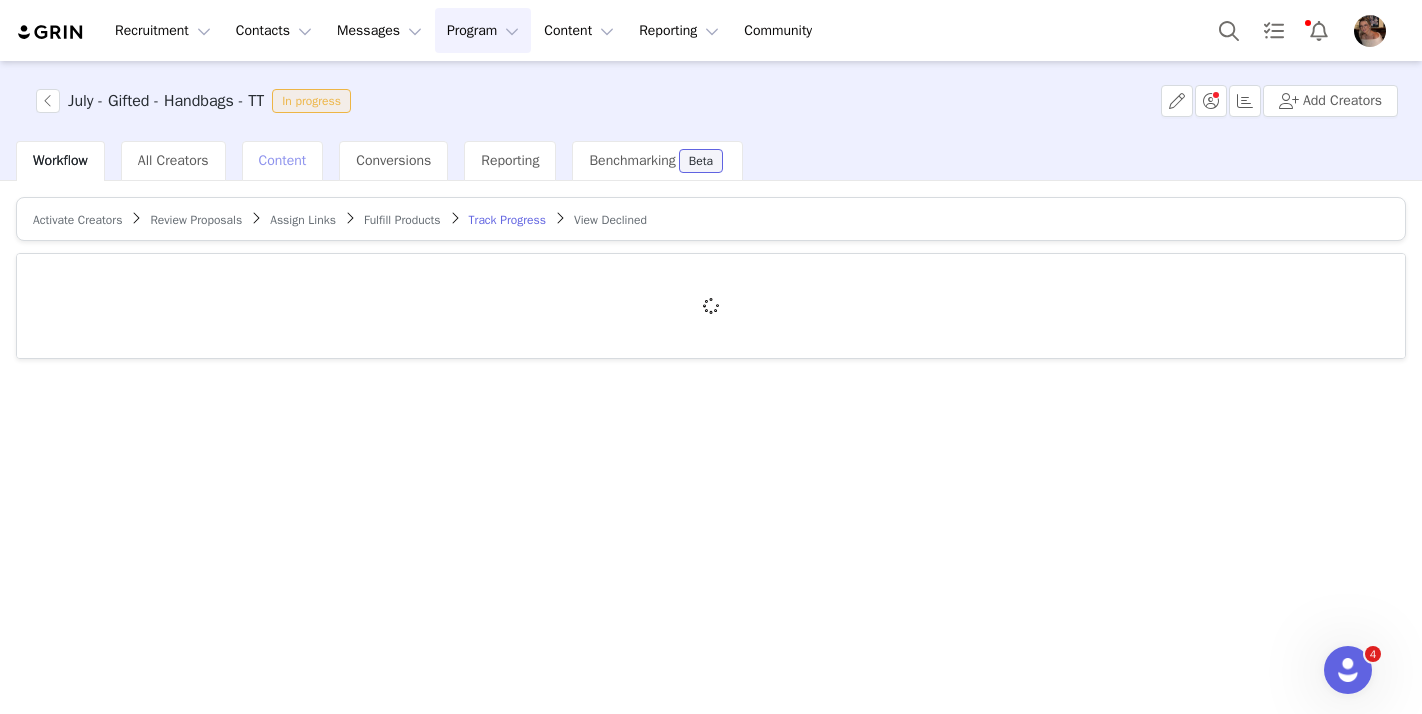 click on "Content" at bounding box center [283, 161] 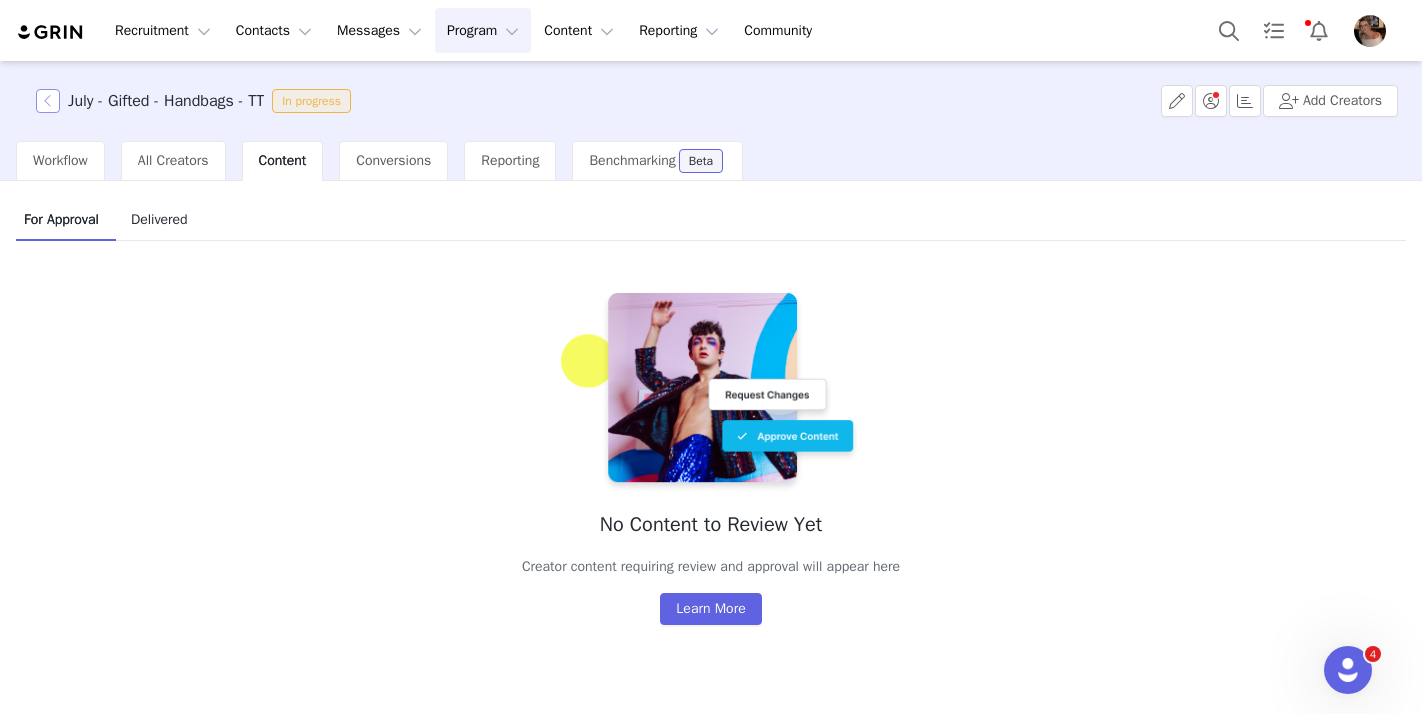 click at bounding box center (48, 101) 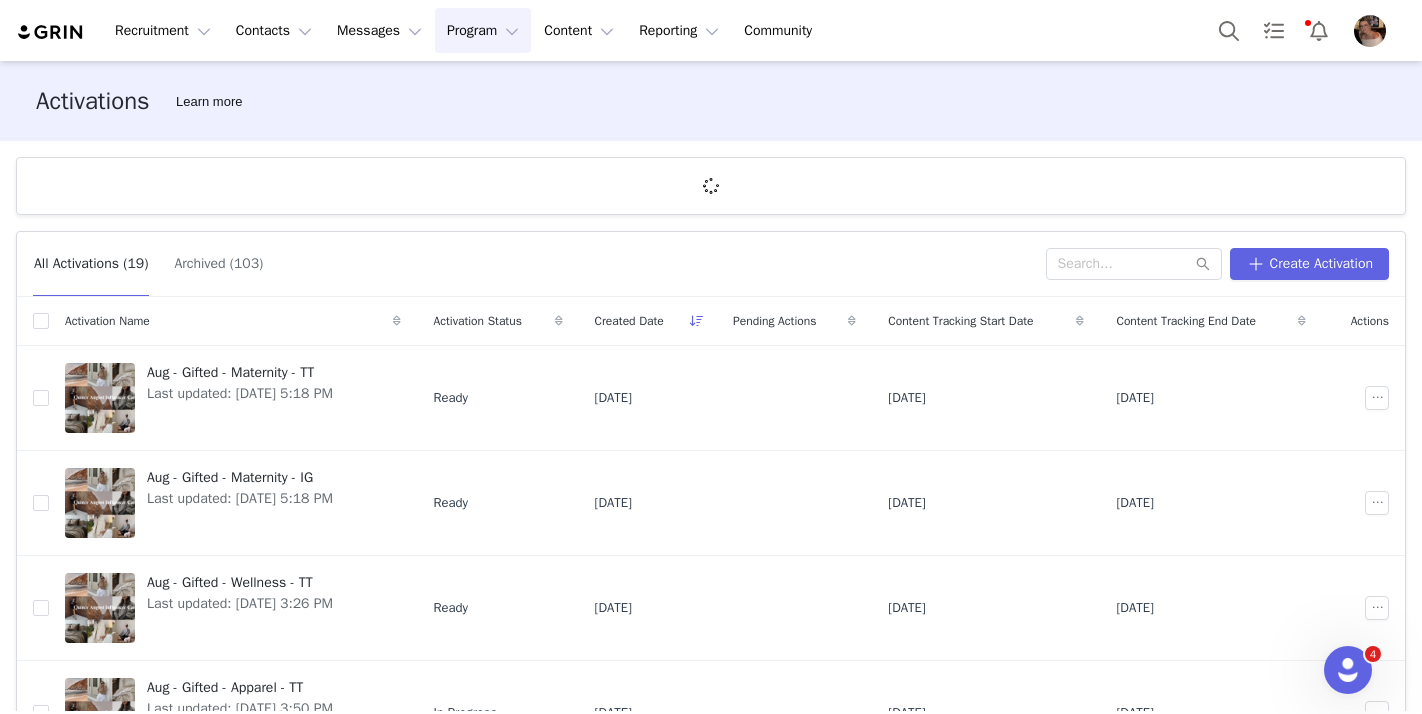 scroll, scrollTop: 684, scrollLeft: 0, axis: vertical 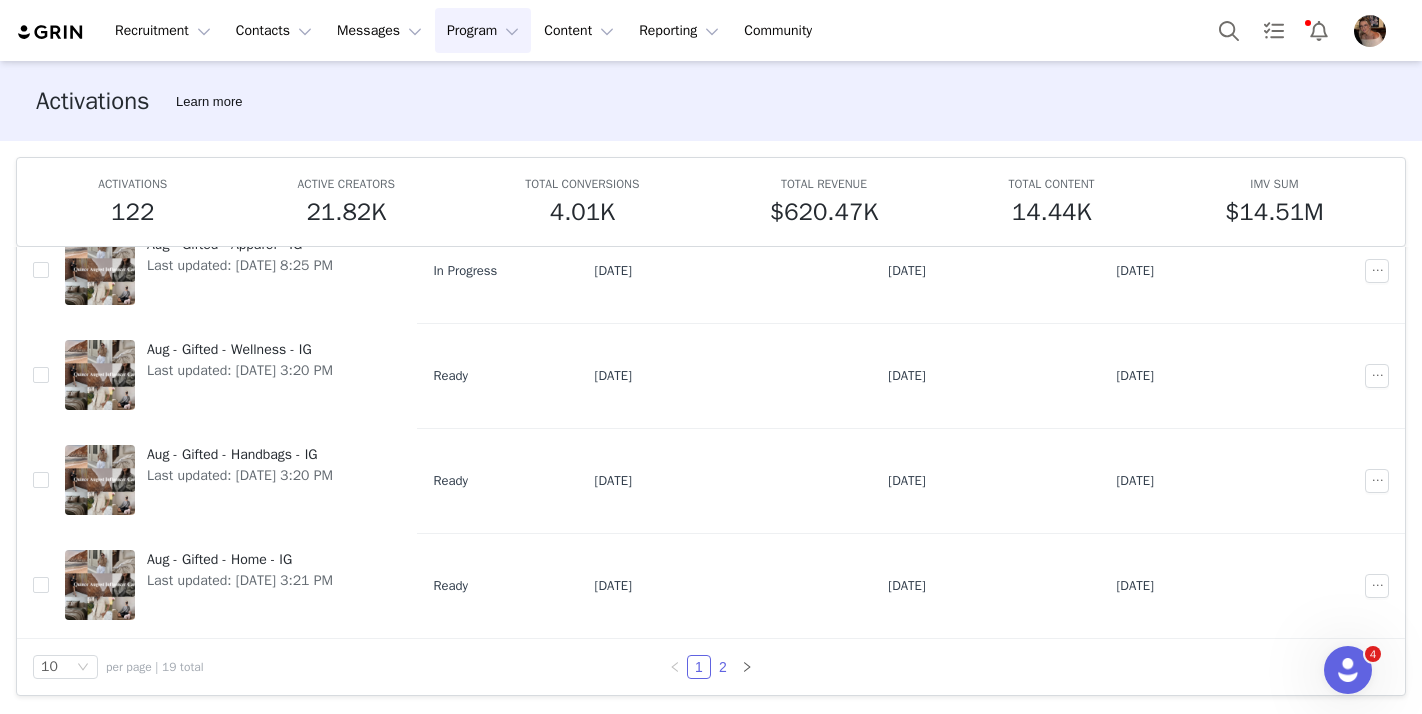 click on "2" at bounding box center [723, 667] 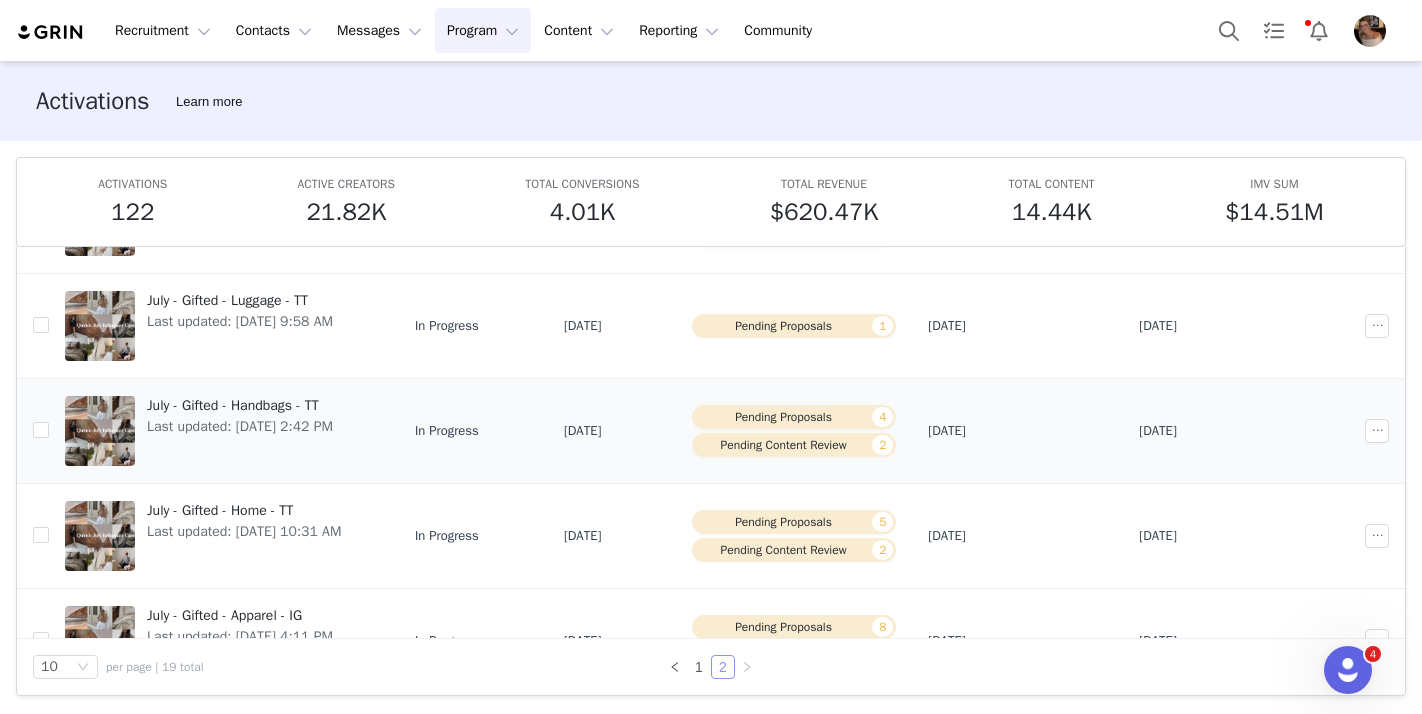 scroll, scrollTop: 118, scrollLeft: 0, axis: vertical 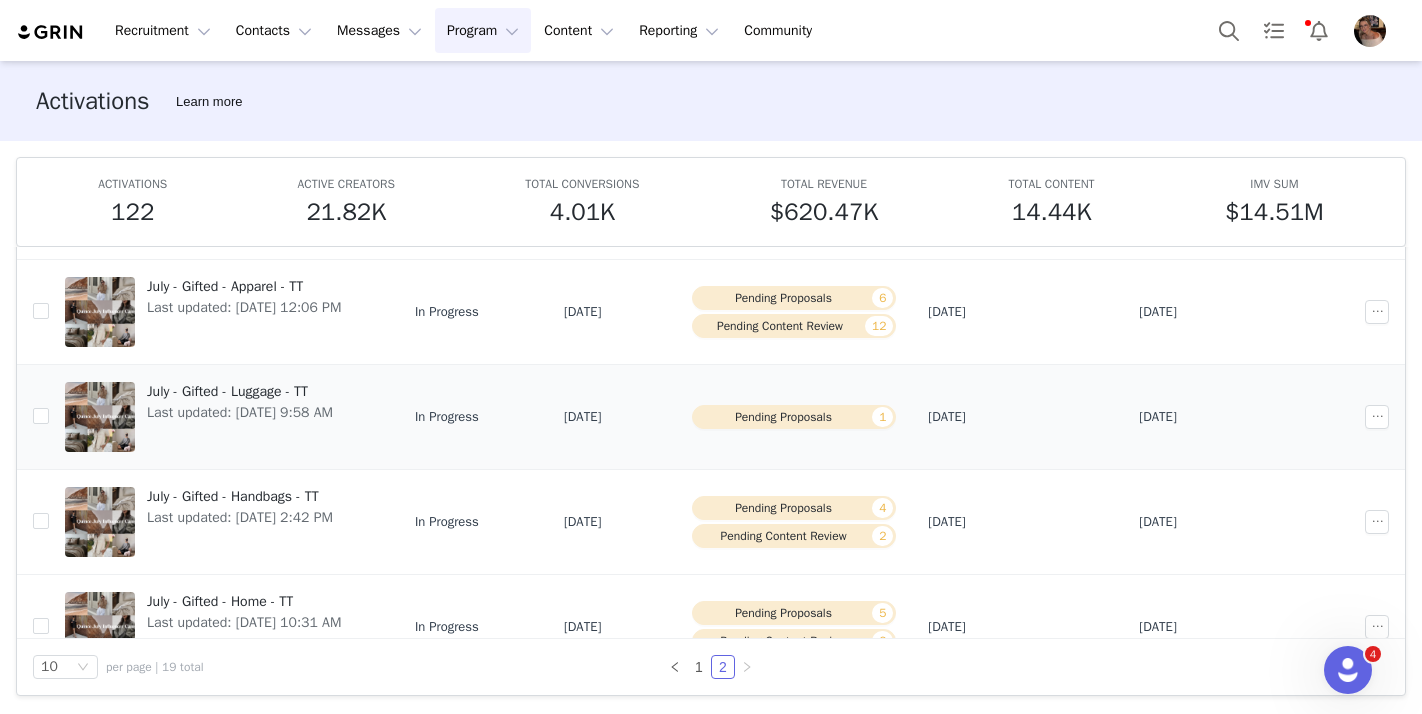 click on "Last updated: [DATE] 9:58 AM" at bounding box center (240, 412) 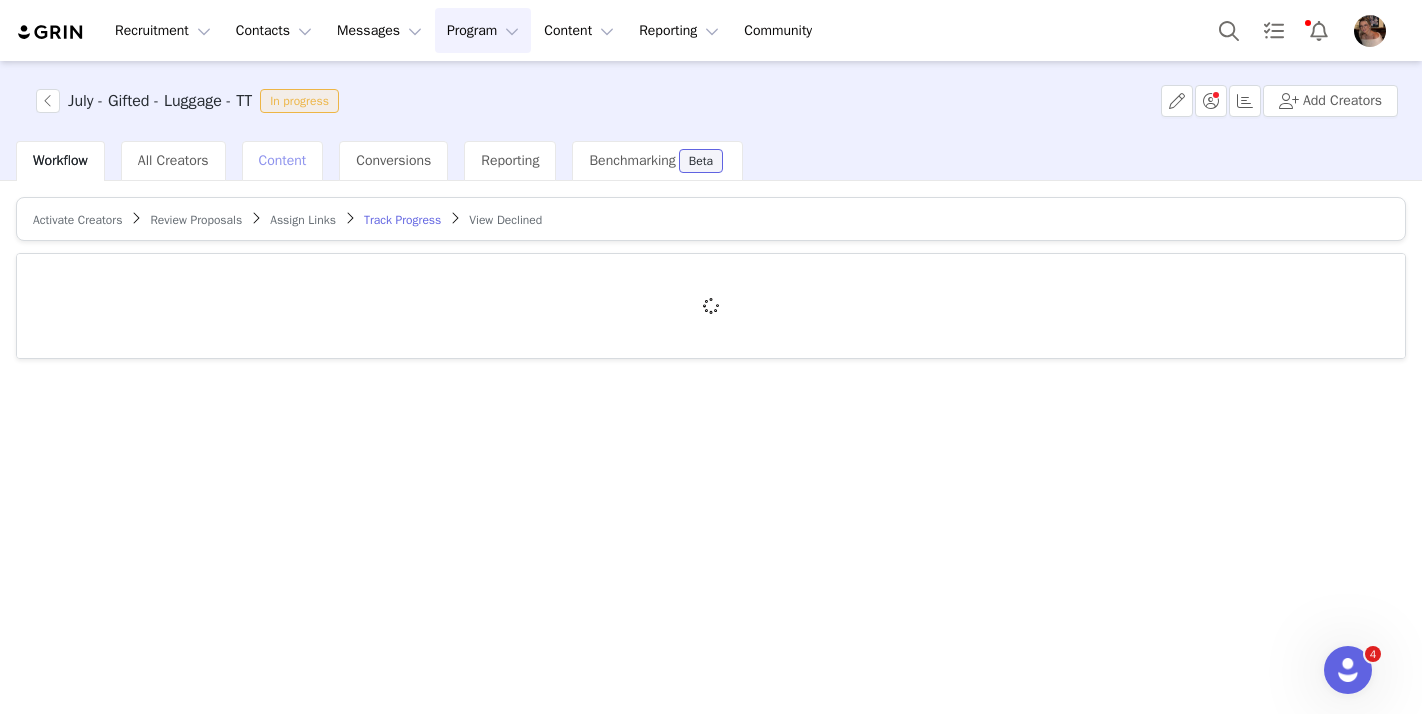 click on "Content" at bounding box center [283, 160] 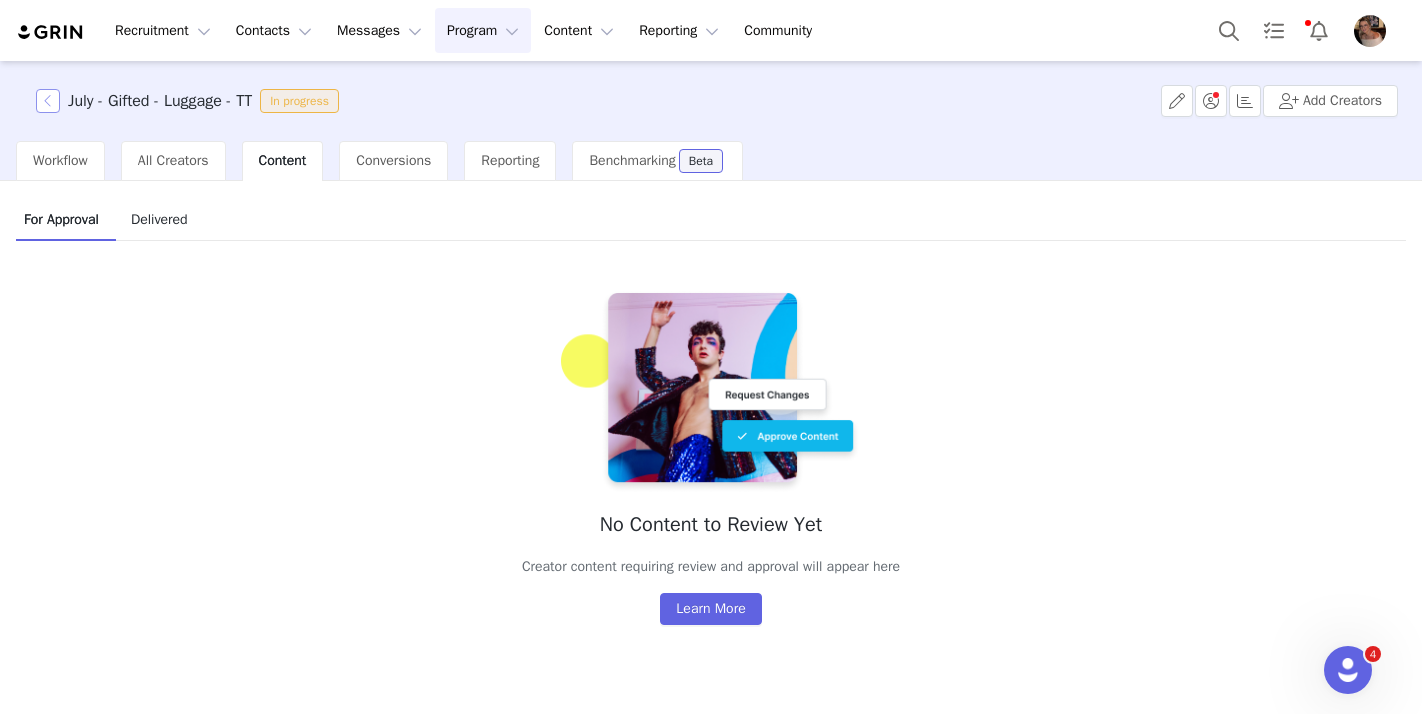 click at bounding box center (48, 101) 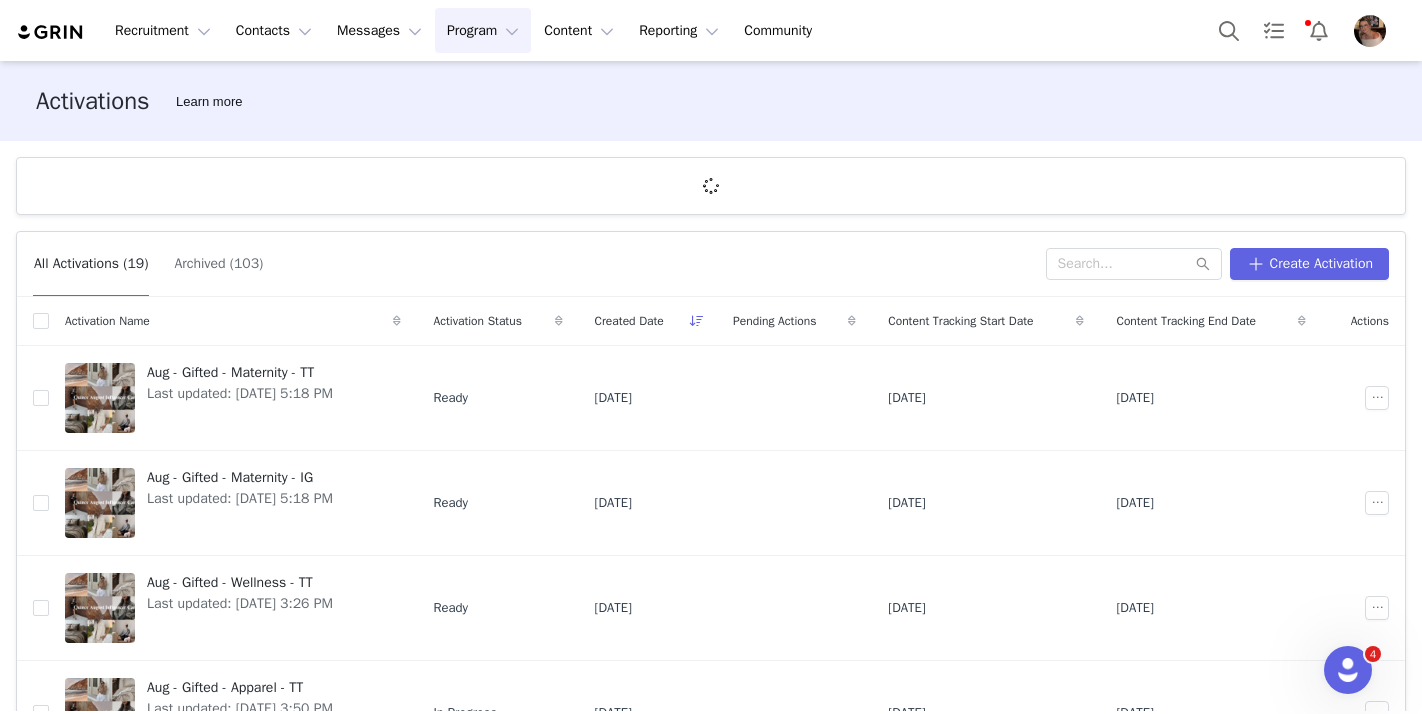 scroll 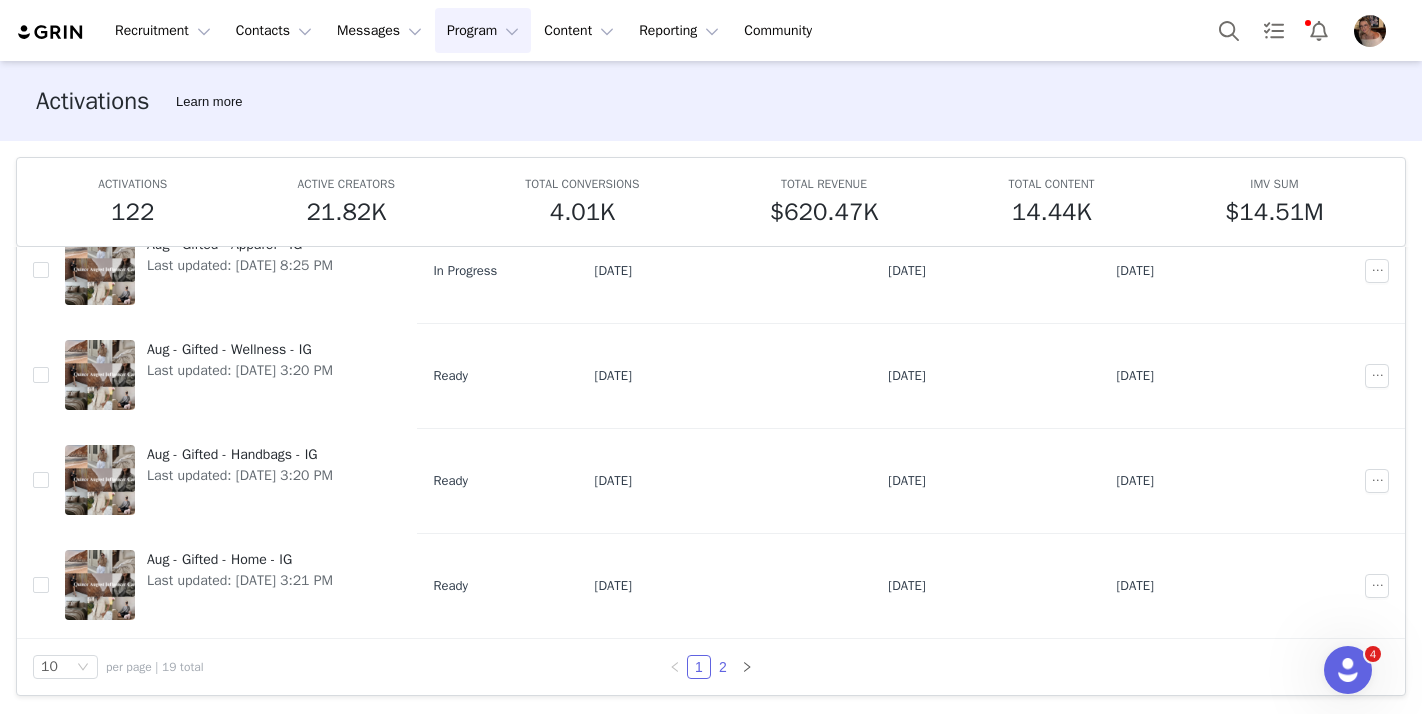 click on "2" at bounding box center (723, 667) 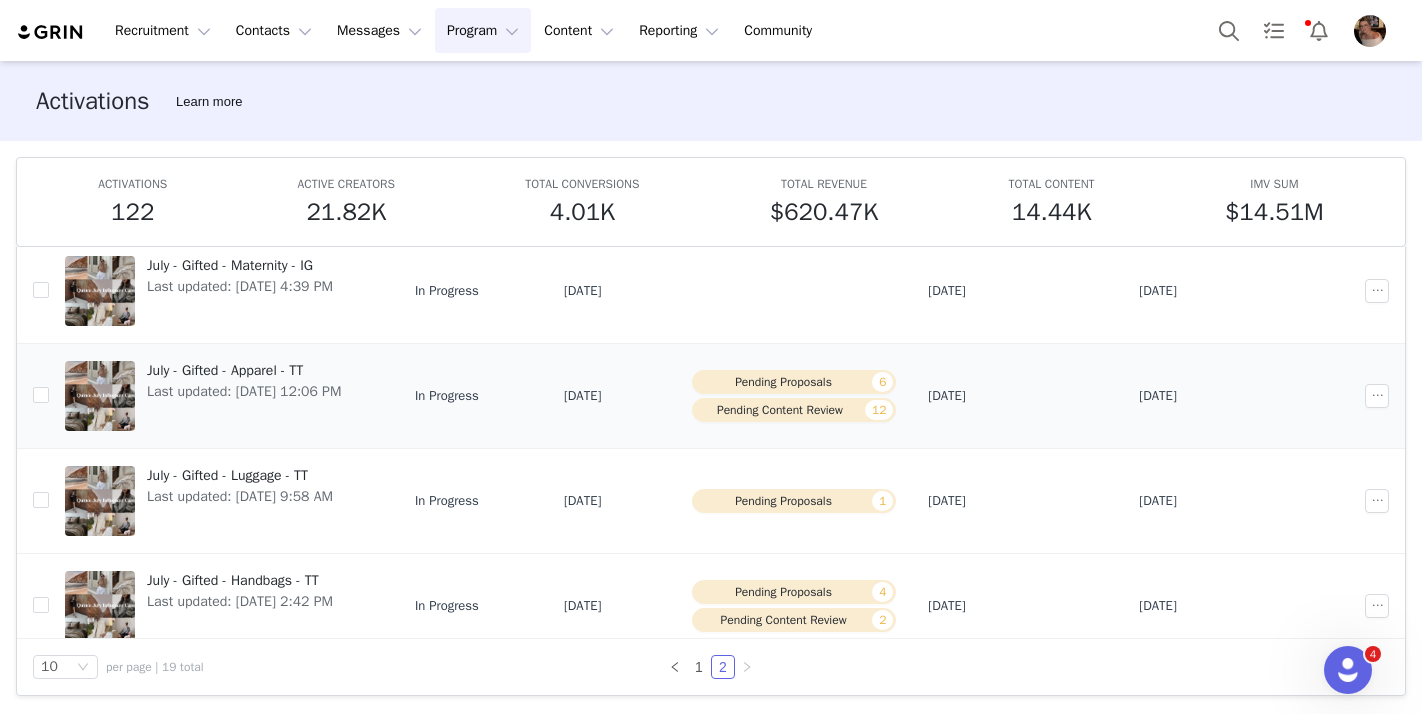 click on "July - Gifted - Apparel - TT" at bounding box center (244, 370) 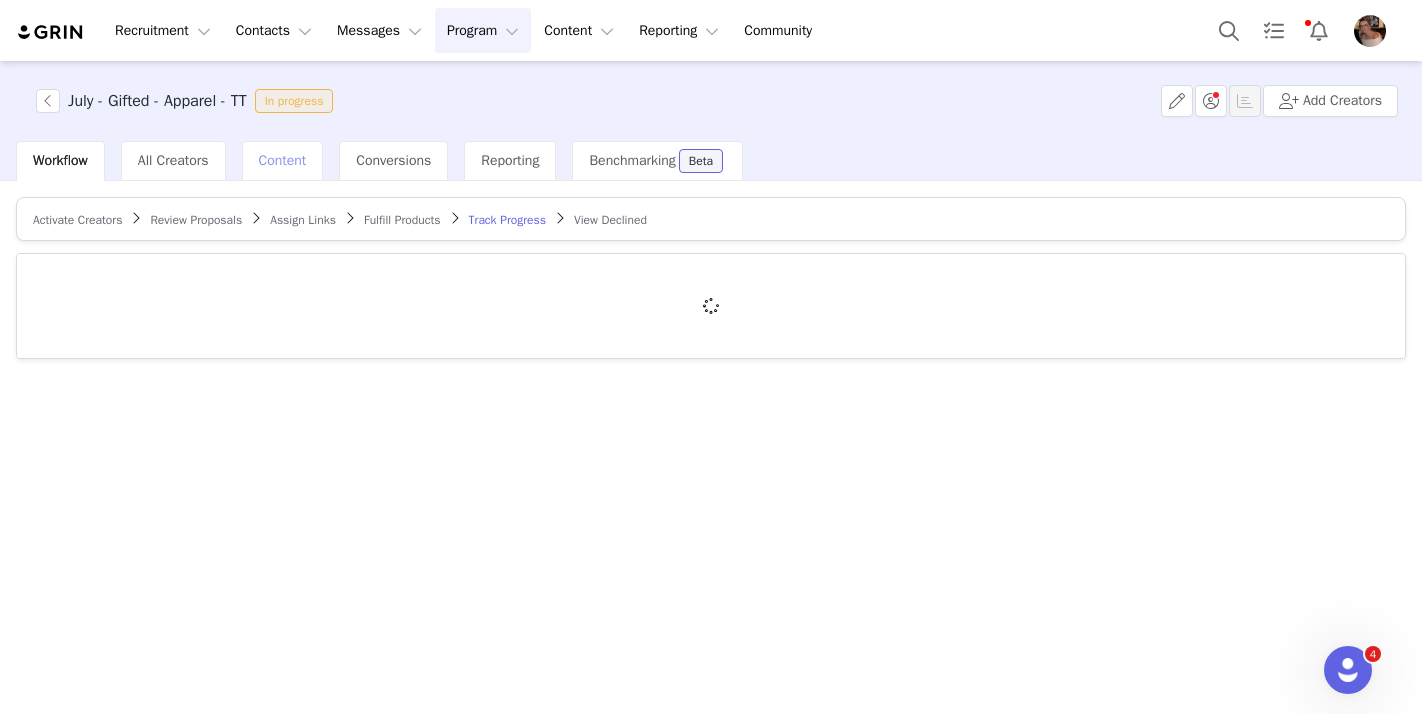 click on "Content" at bounding box center [283, 160] 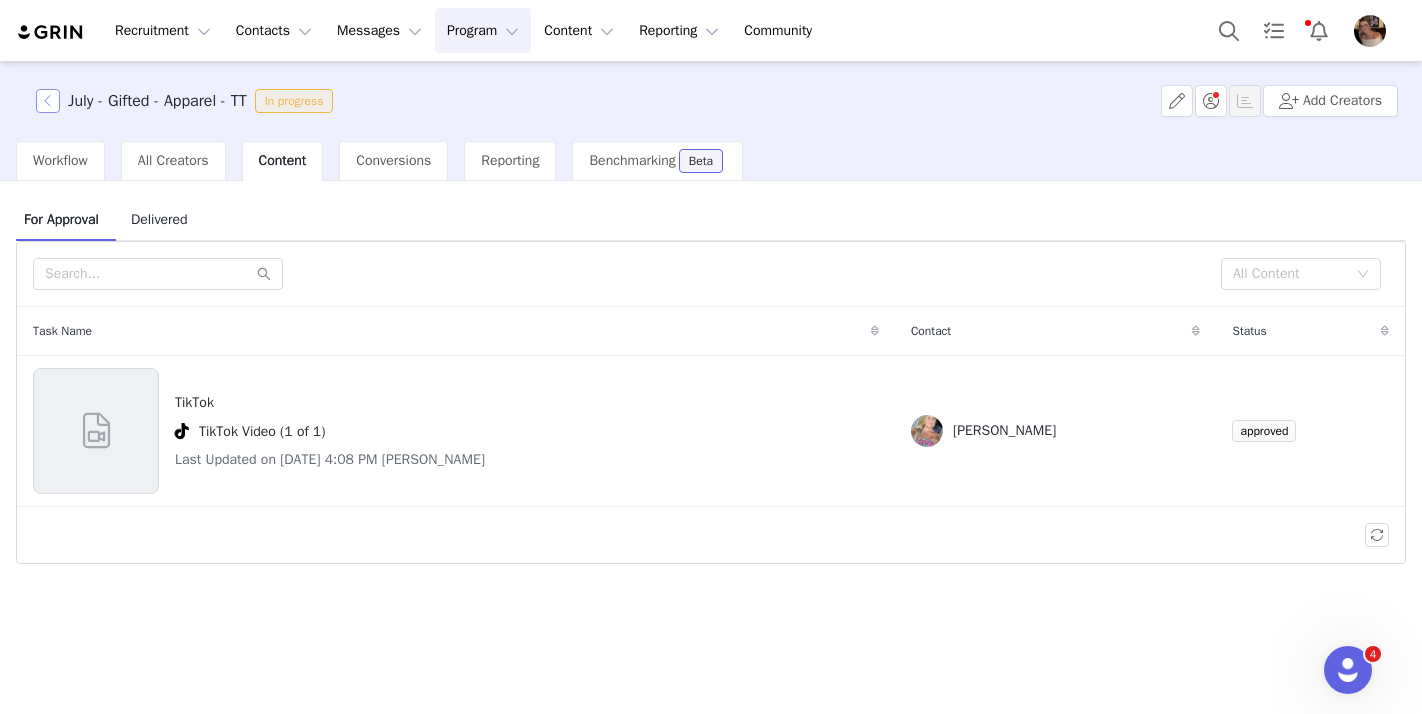 click at bounding box center (48, 101) 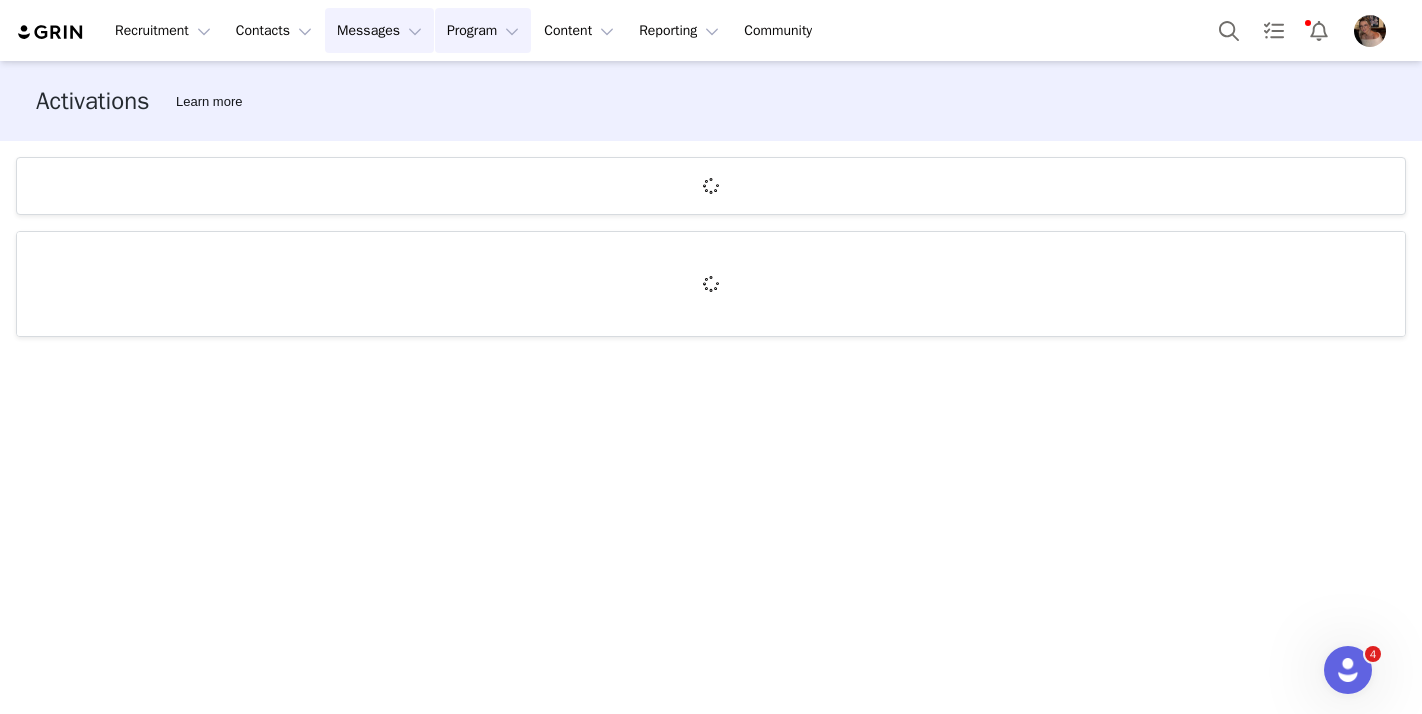 click on "Messages Messages" at bounding box center [379, 30] 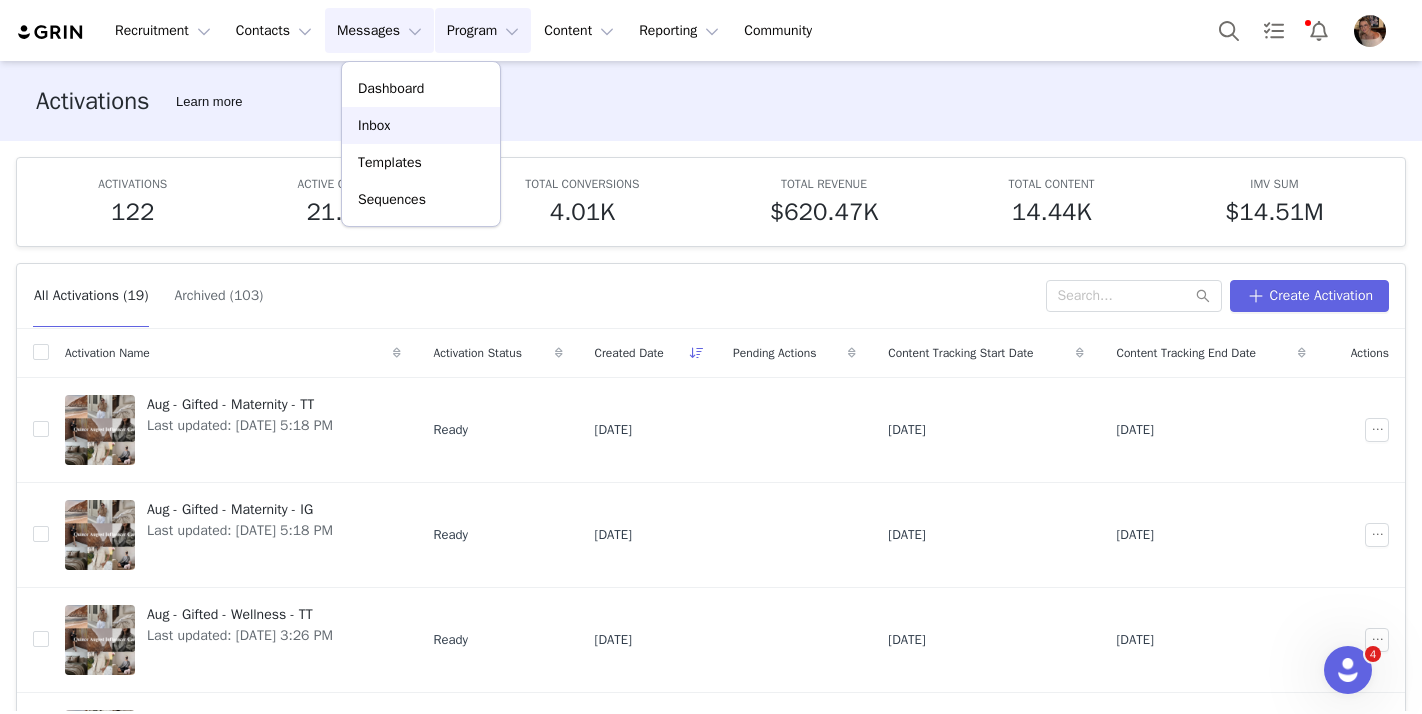 click on "Inbox" at bounding box center (421, 125) 